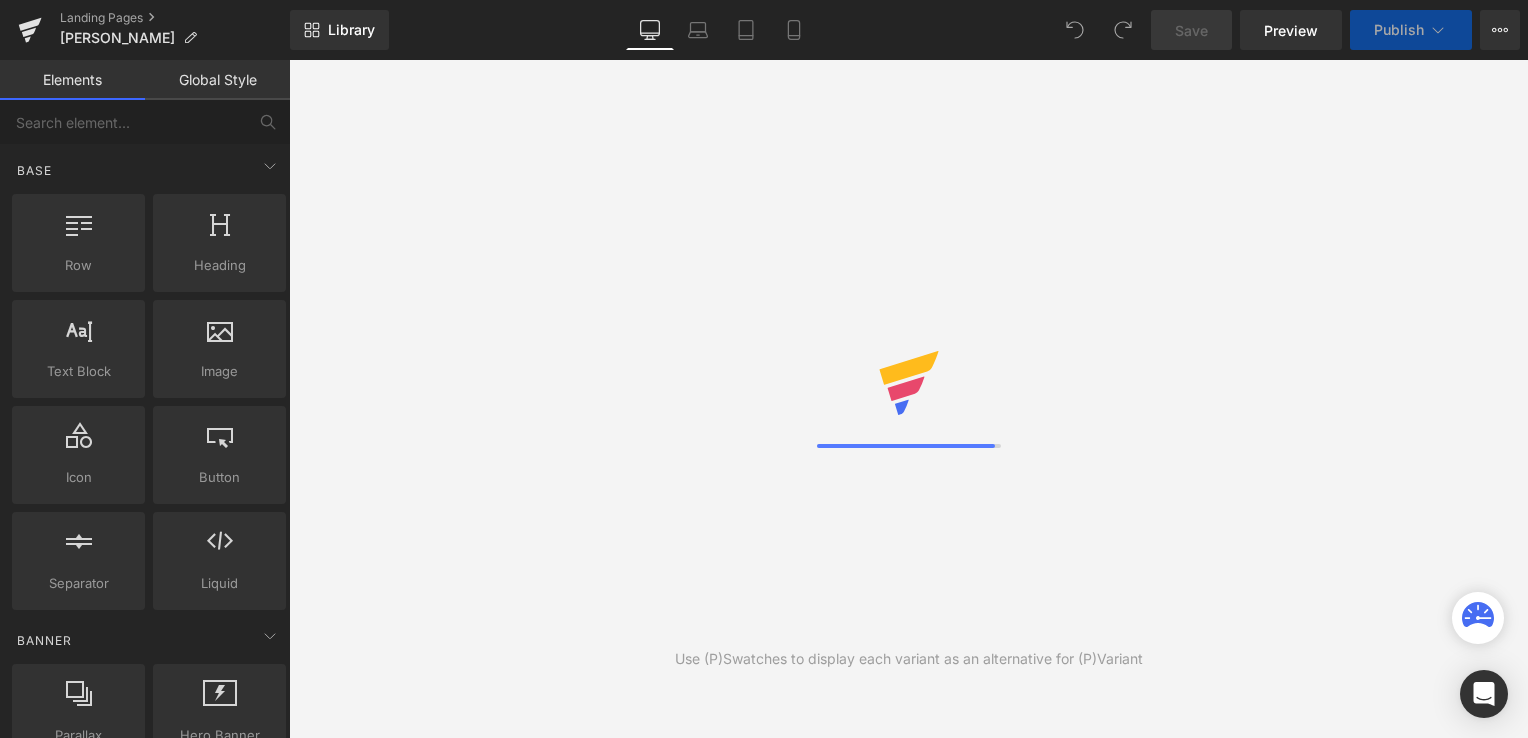 scroll, scrollTop: 0, scrollLeft: 0, axis: both 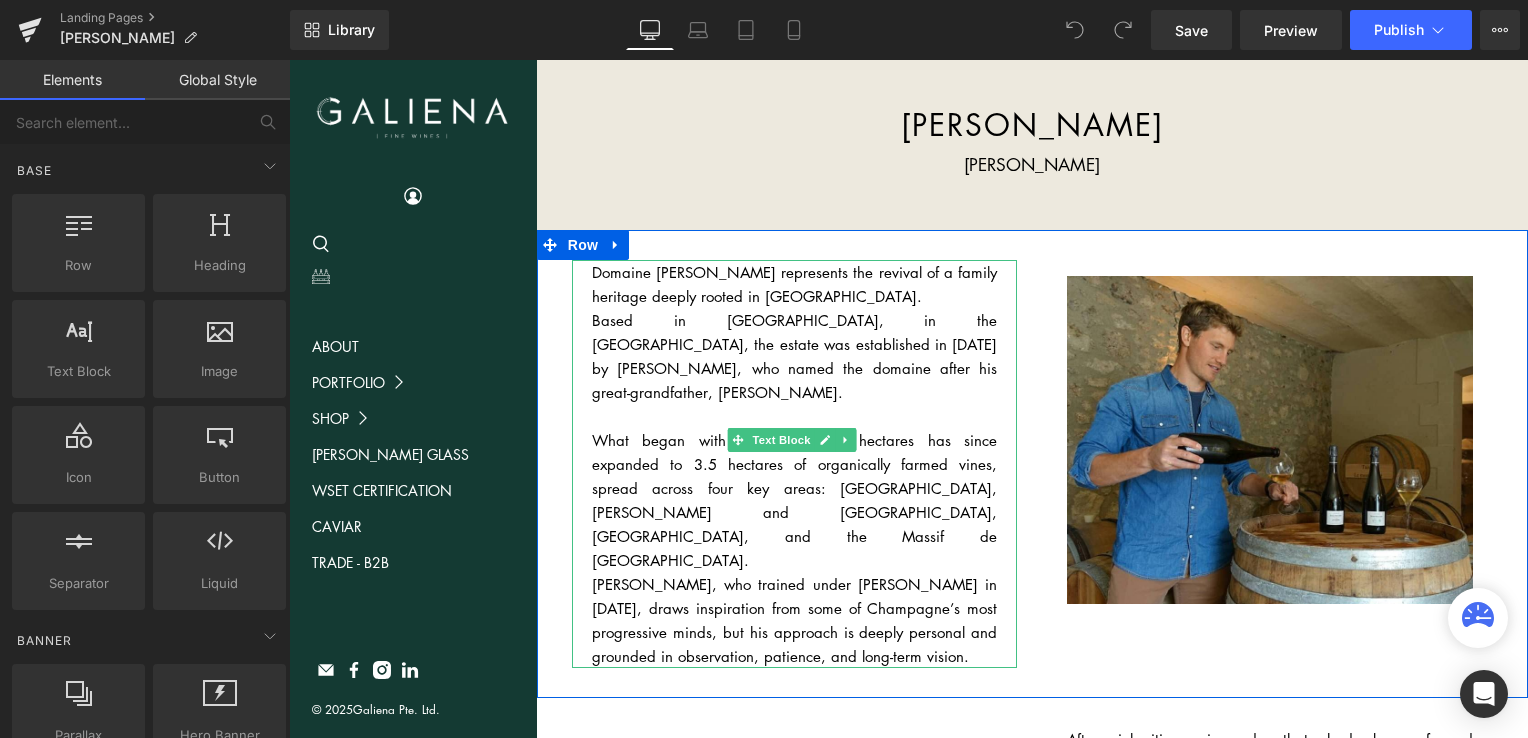 click on "Based in [GEOGRAPHIC_DATA], in the [GEOGRAPHIC_DATA], the estate was established in [DATE] by [PERSON_NAME], who named the domaine after his great-grandfather, [PERSON_NAME]." at bounding box center [795, 356] 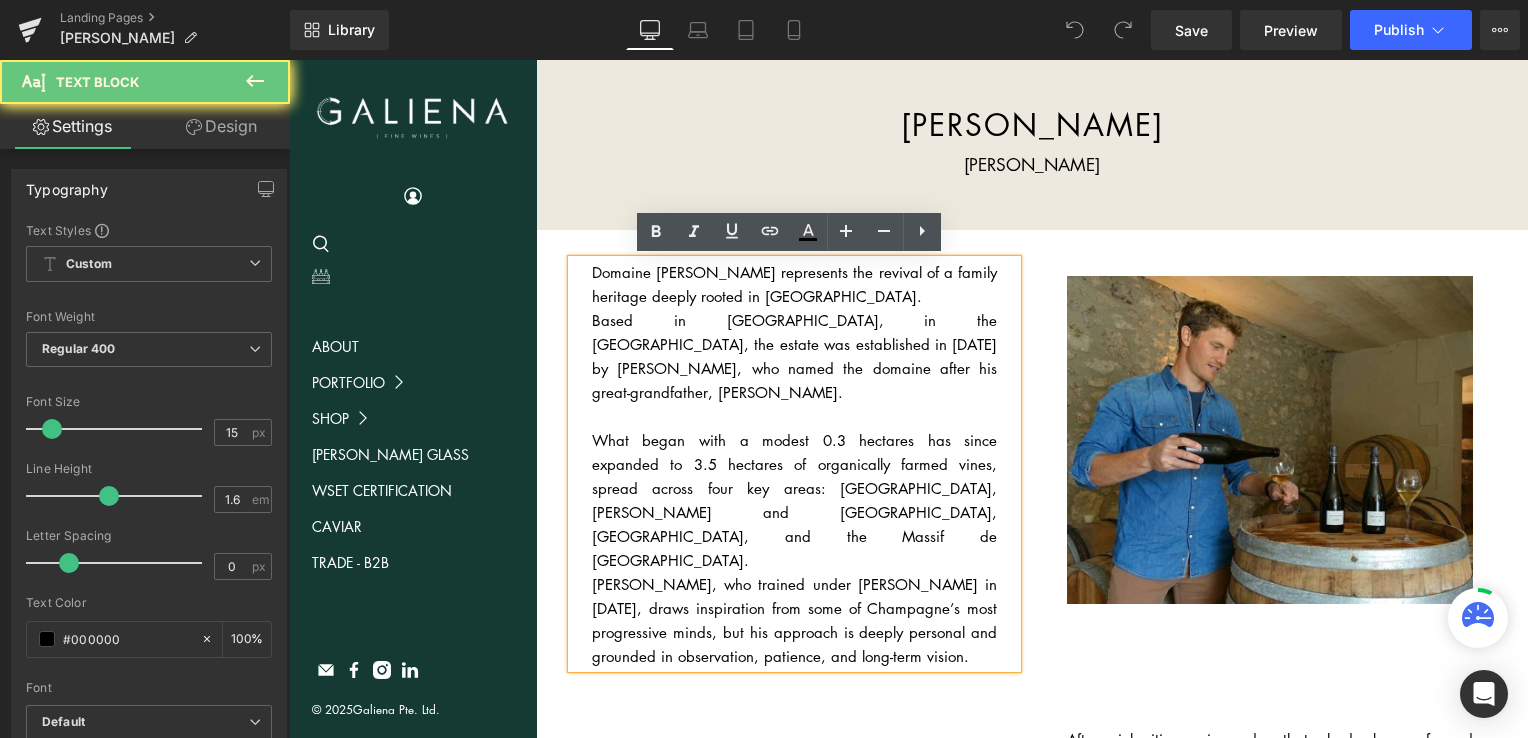 click on "Domaine Jules Brochet represents the revival of a family heritage deeply rooted in Champagne." at bounding box center [795, 284] 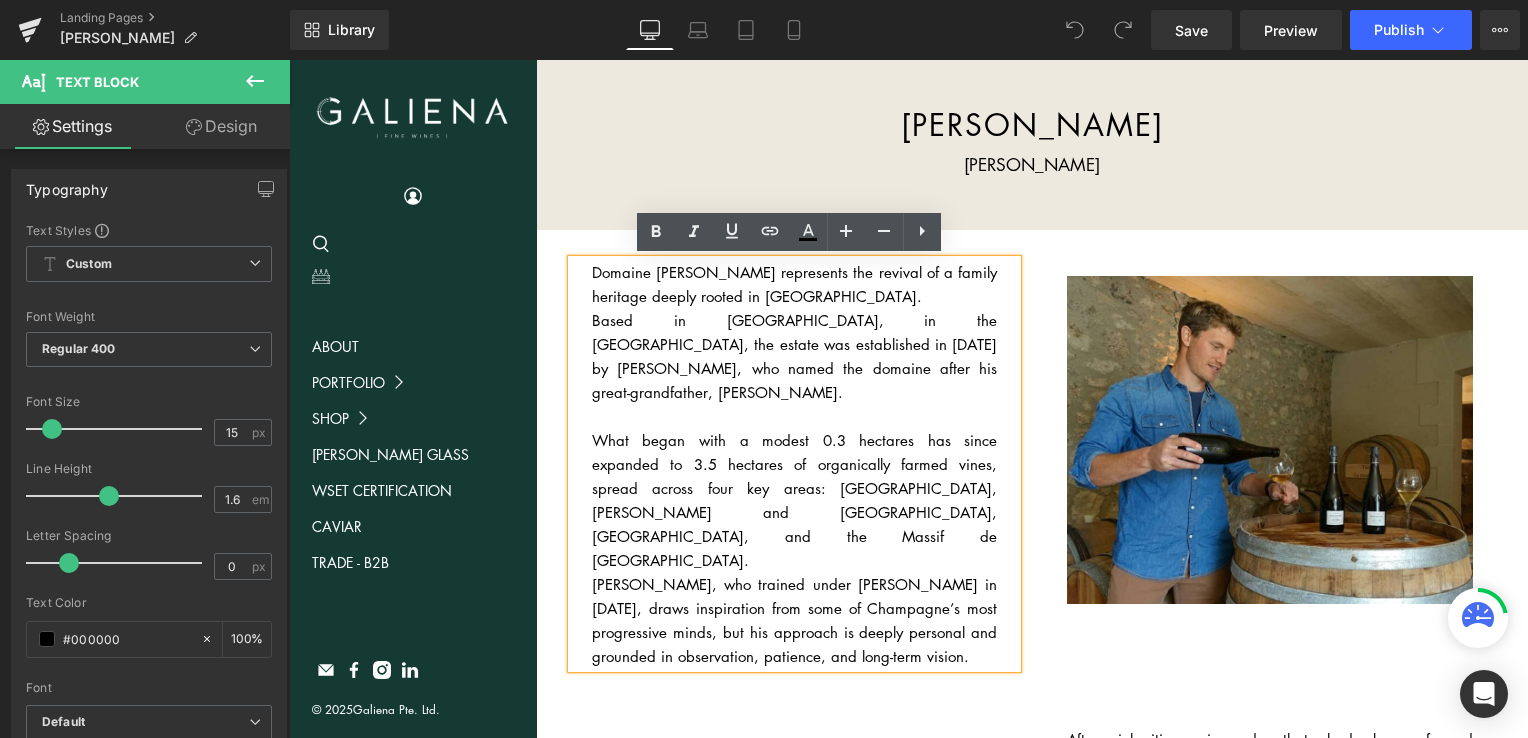 type 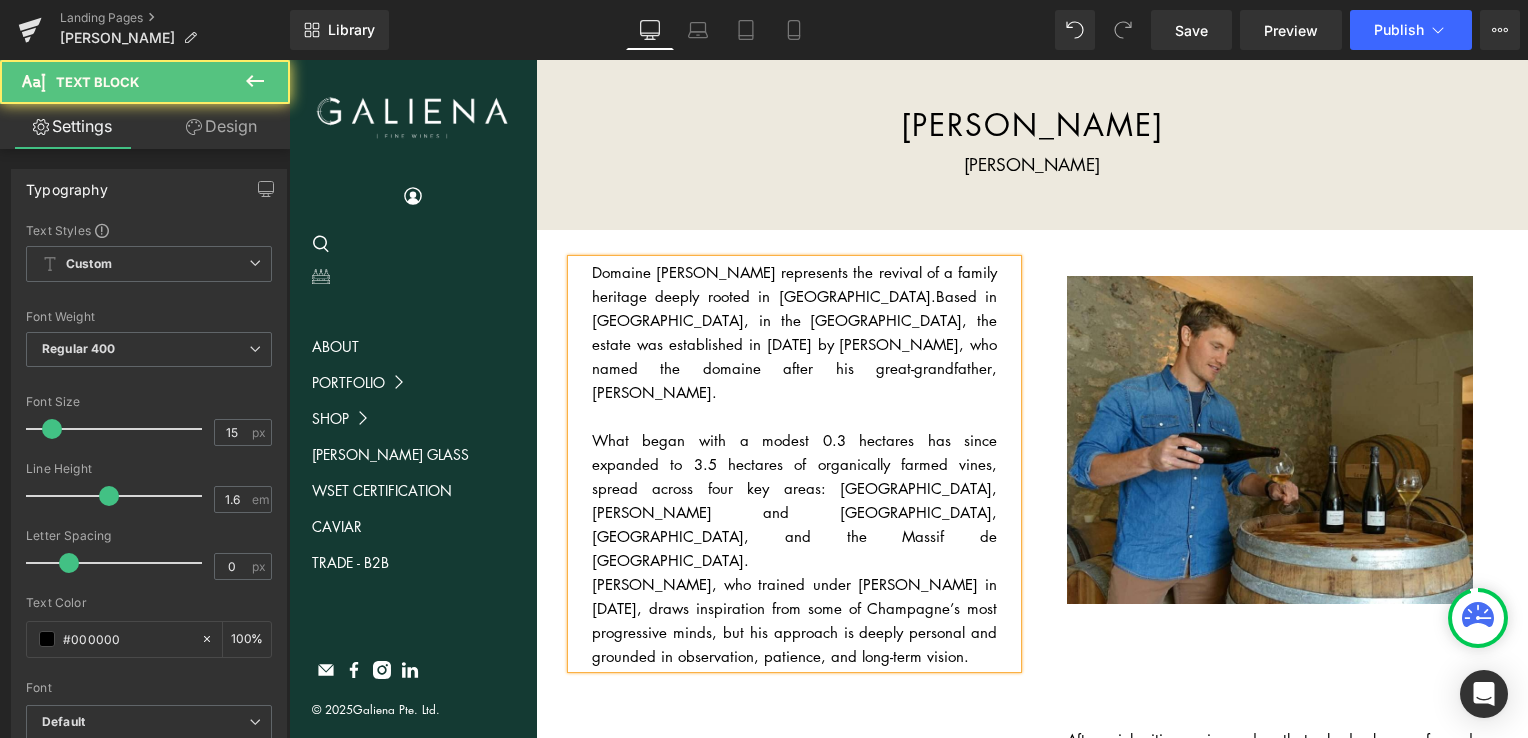 click on "What began with a modest 0.3 hectares has since expanded to 3.5 hectares of organically farmed vines, spread across four key areas: Taissy, Mailly-Champagne and Aÿ-Champagne, Barzy-sur-Marne, and the Massif de Saint-Thierry." at bounding box center (795, 500) 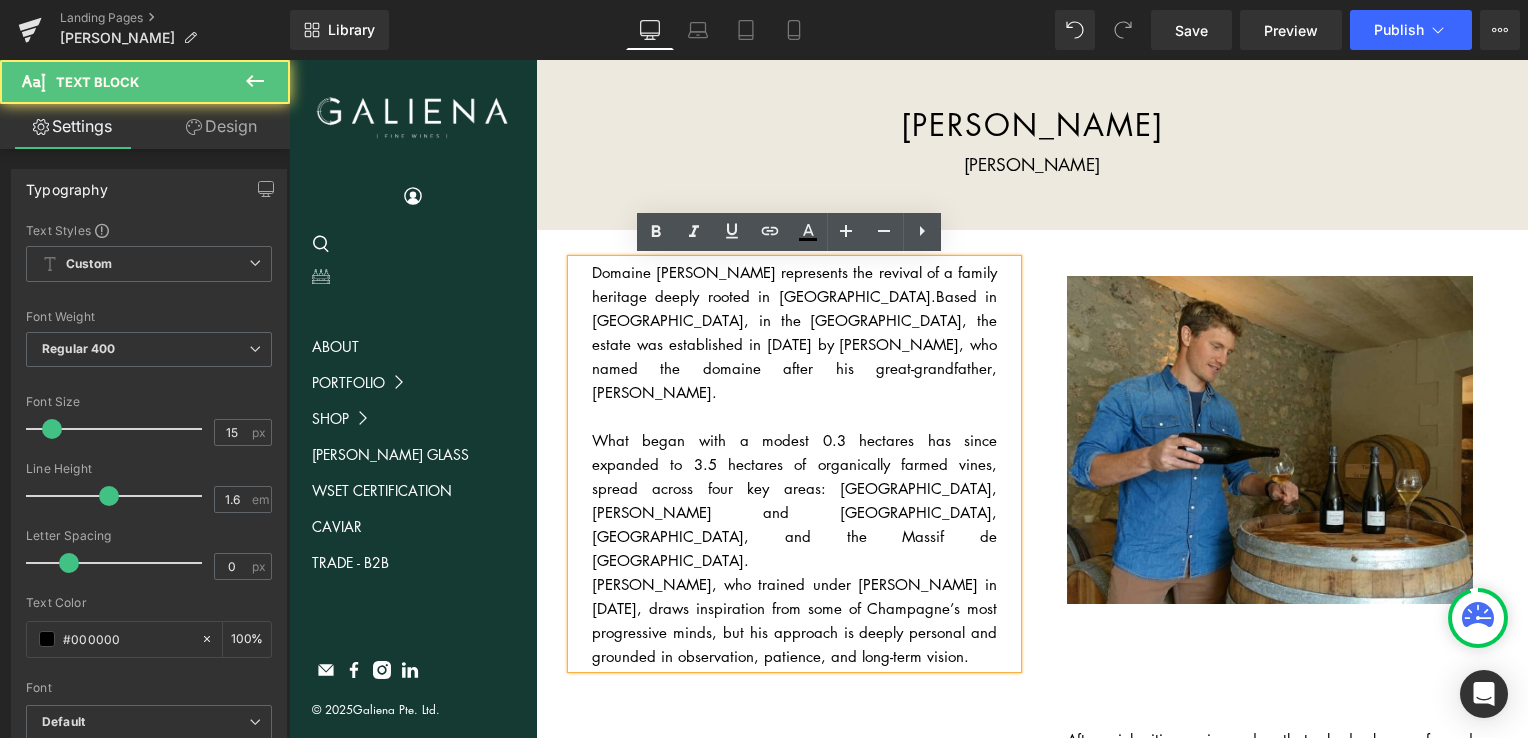 click on "What began with a modest 0.3 hectares has since expanded to 3.5 hectares of organically farmed vines, spread across four key areas: Taissy, Mailly-Champagne and Aÿ-Champagne, Barzy-sur-Marne, and the Massif de Saint-Thierry." at bounding box center (795, 500) 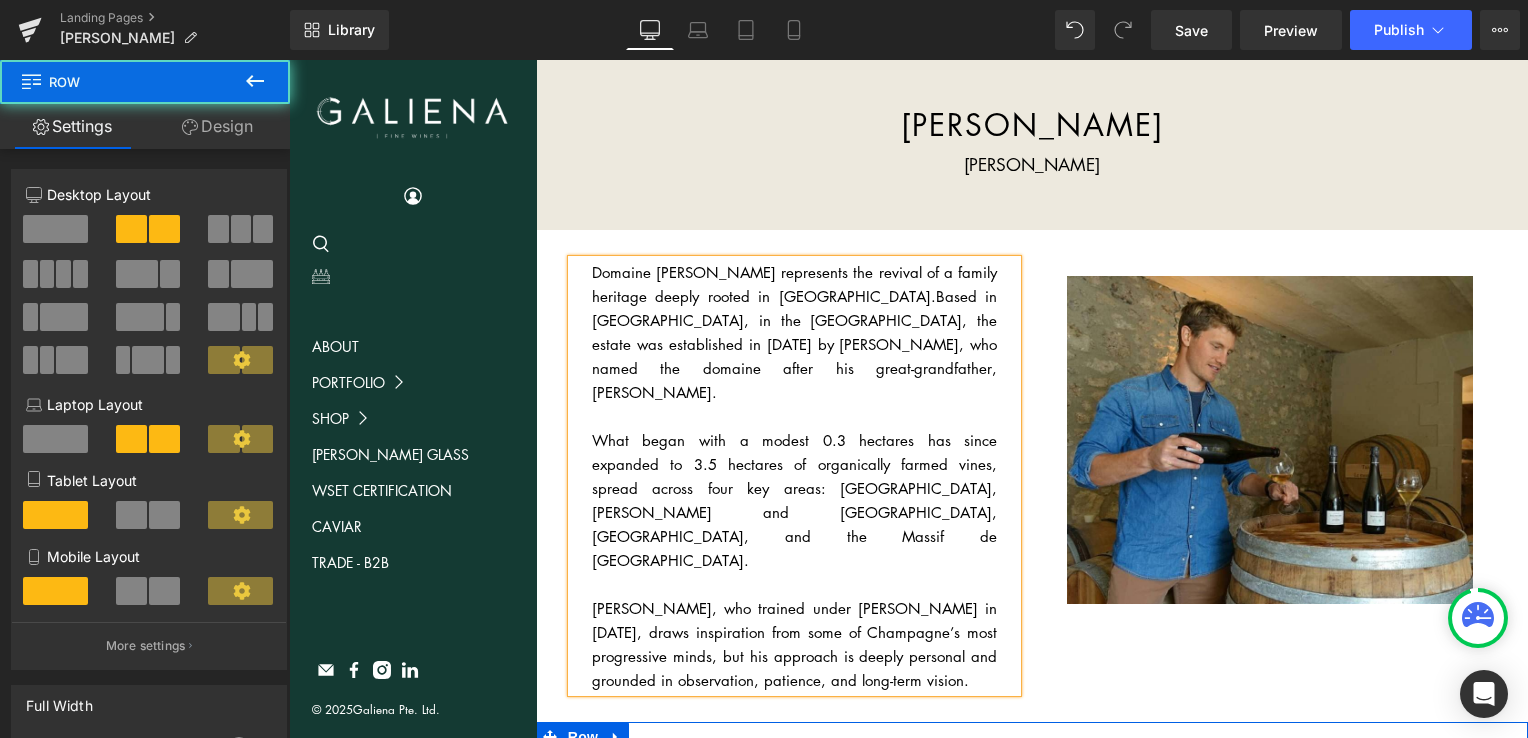 click on "Image         After inheriting vineyards that had been farmed conventionally, he undertook a years-long effort to restore soil vitality and biodiversity, embracing a regenerative approach that avoids plowing, encourages natural cover crops, and integrates grazing sheep in the winter and spring months. Compost applications support microbial life, and grass is managed manually rather than chemically. While his practices are rooted in organics and biodynamics, Pierric remains pragmatic ready to adapt as the vineyard ecosystem evolves. Text Block         Row" at bounding box center (1032, 1003) 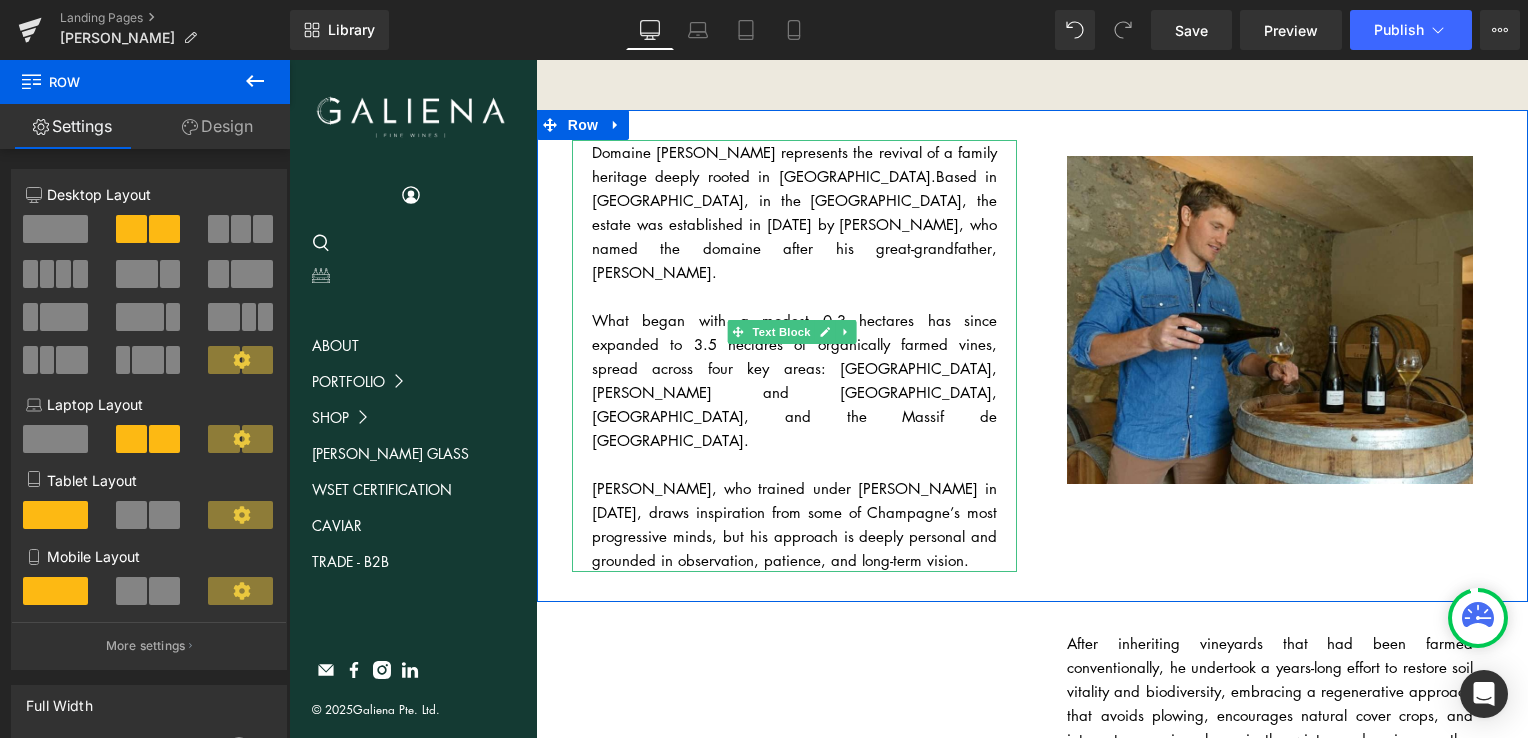 scroll, scrollTop: 116, scrollLeft: 0, axis: vertical 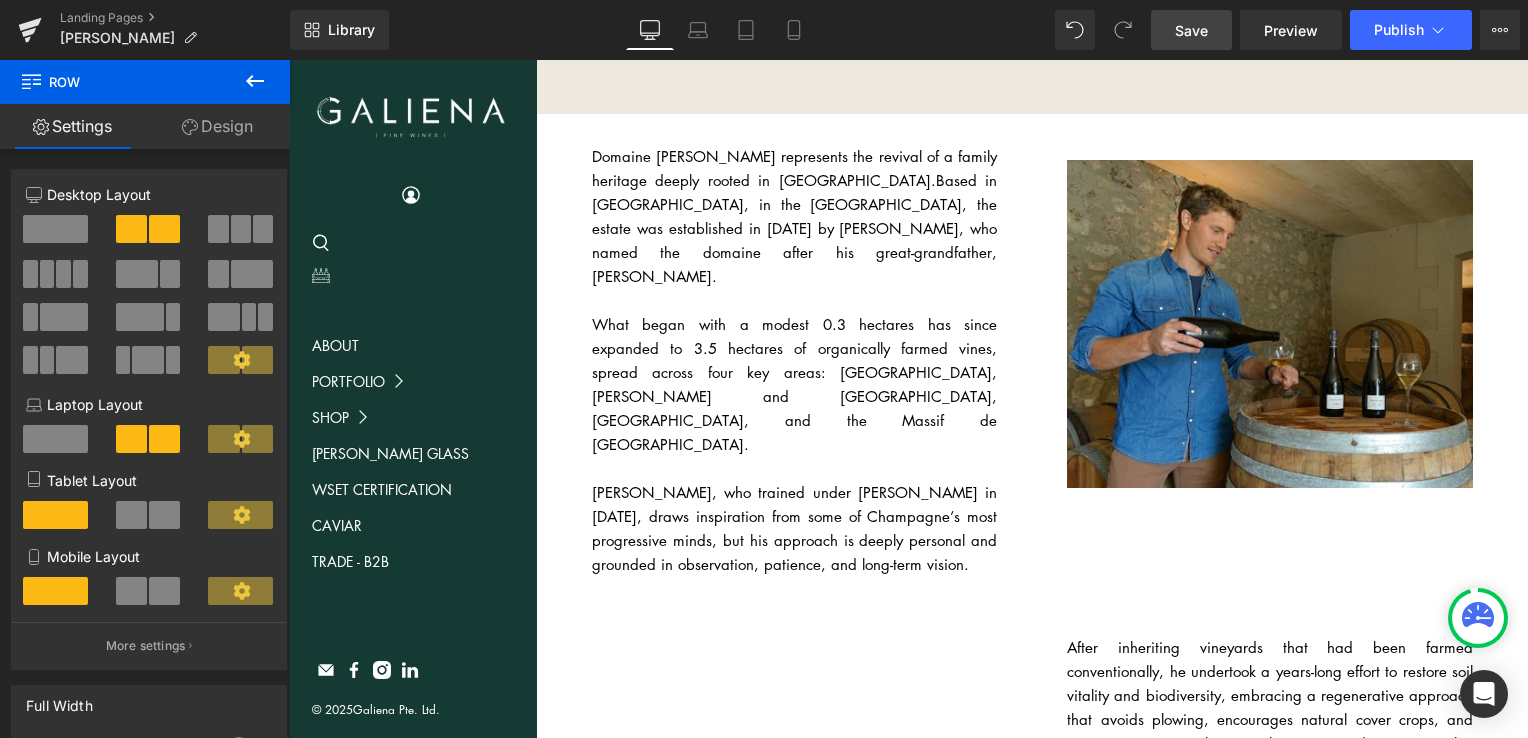 click on "Save" at bounding box center (1191, 30) 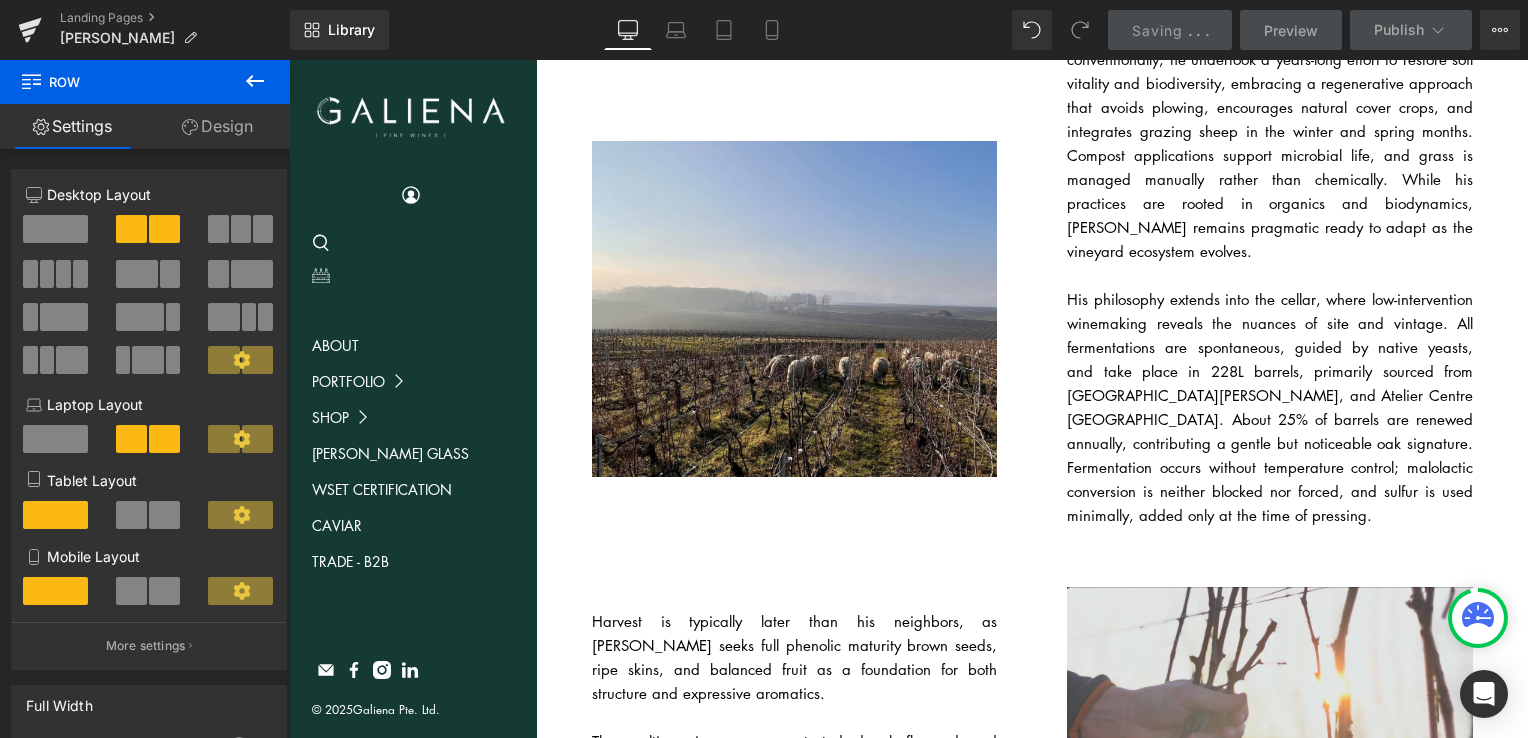 scroll, scrollTop: 728, scrollLeft: 0, axis: vertical 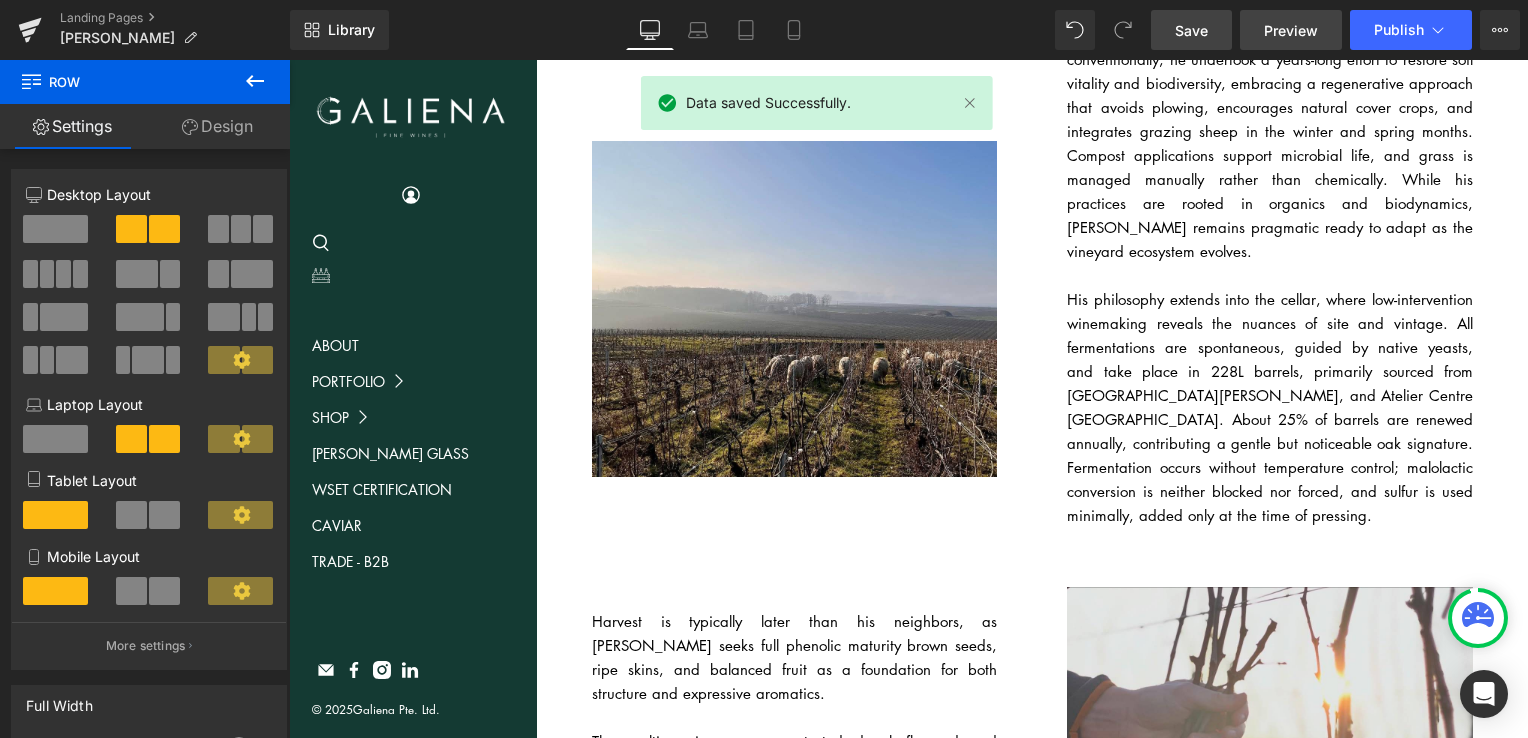 click on "Preview" at bounding box center (1291, 30) 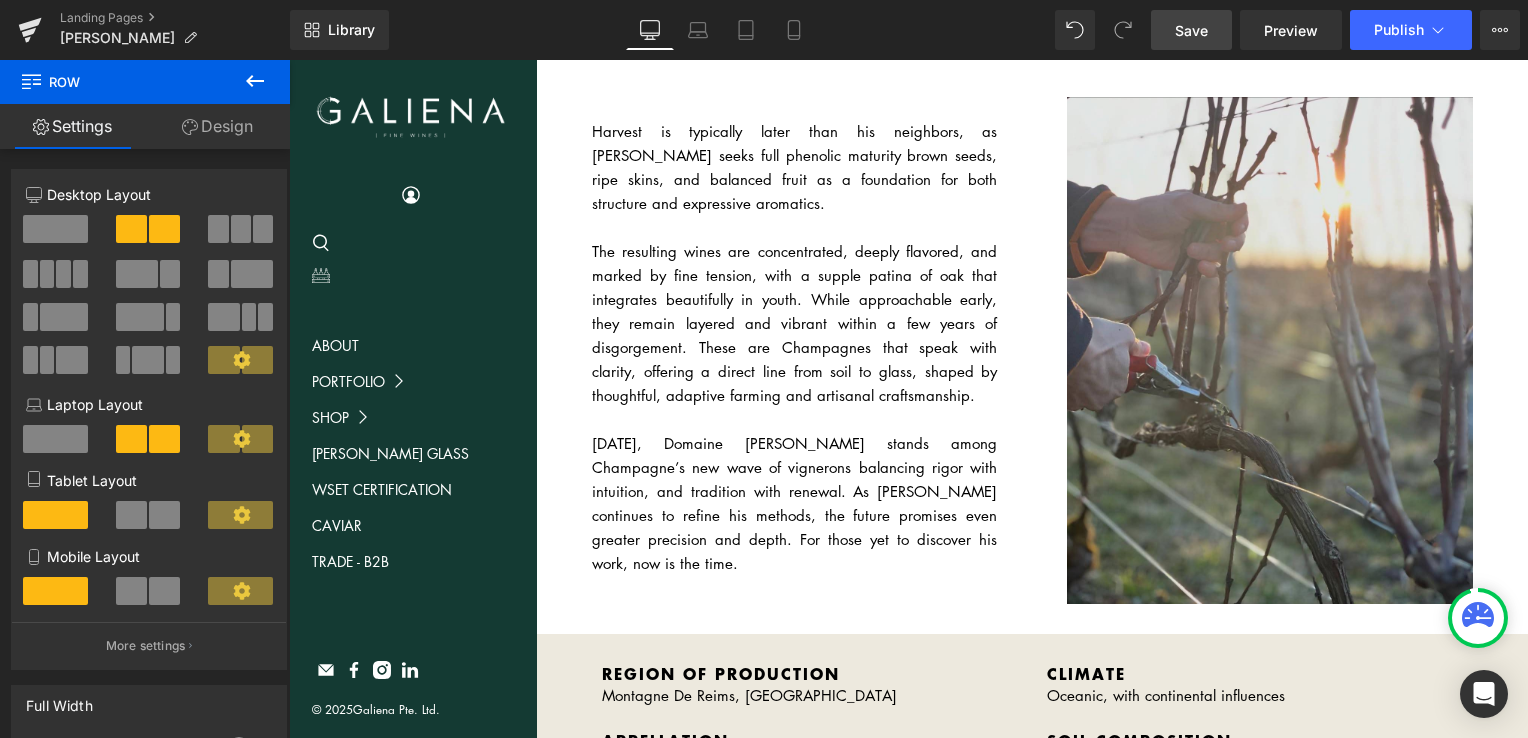 click on "The resulting wines are concentrated, deeply flavored, and marked by fine tension, with a supple patina of oak that integrates beautifully in youth. While approachable early, they remain layered and vibrant within a few years of disgorgement. These are Champagnes that speak with clarity, offering a direct line from soil to glass, shaped by thoughtful, adaptive farming and artisanal craftsmanship." at bounding box center (795, 323) 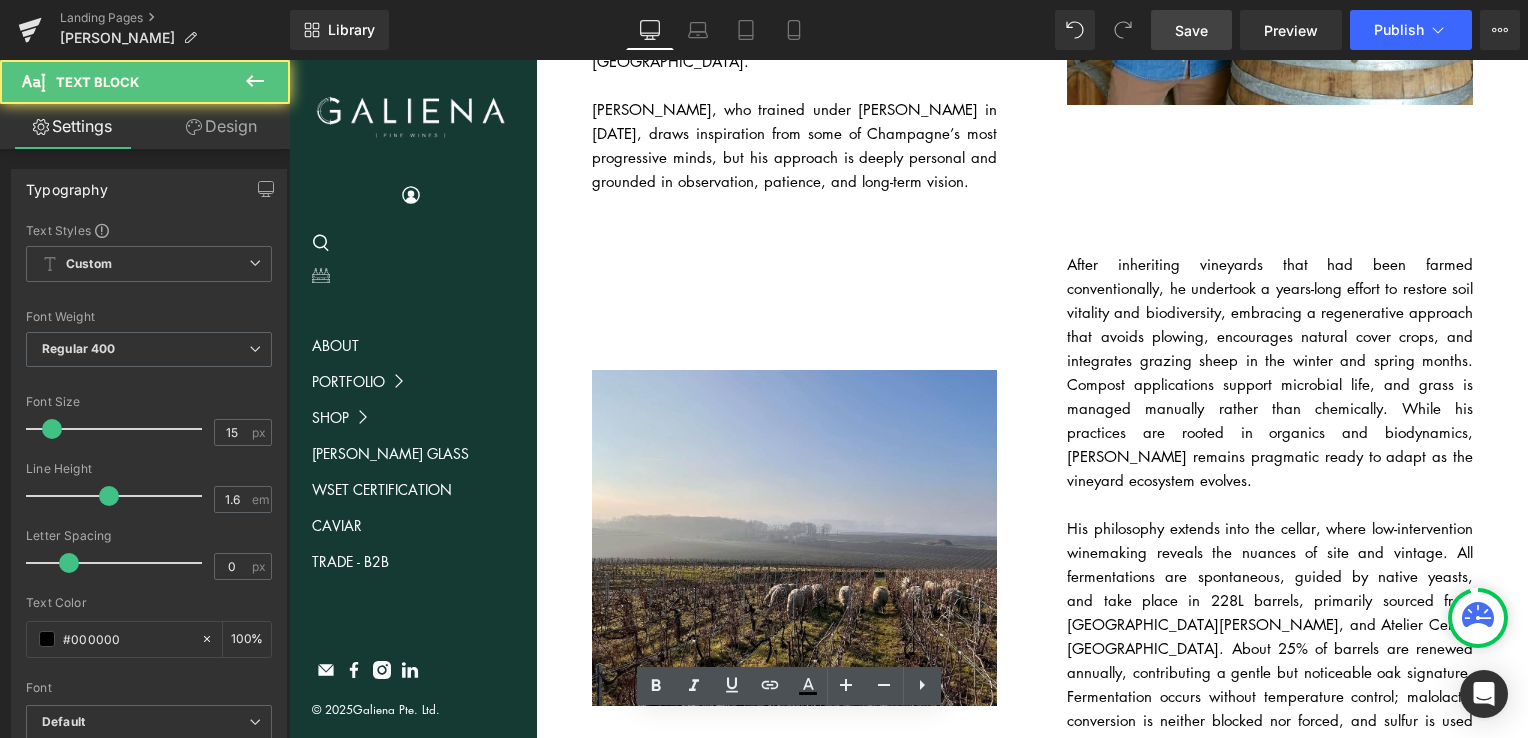 scroll, scrollTop: 452, scrollLeft: 0, axis: vertical 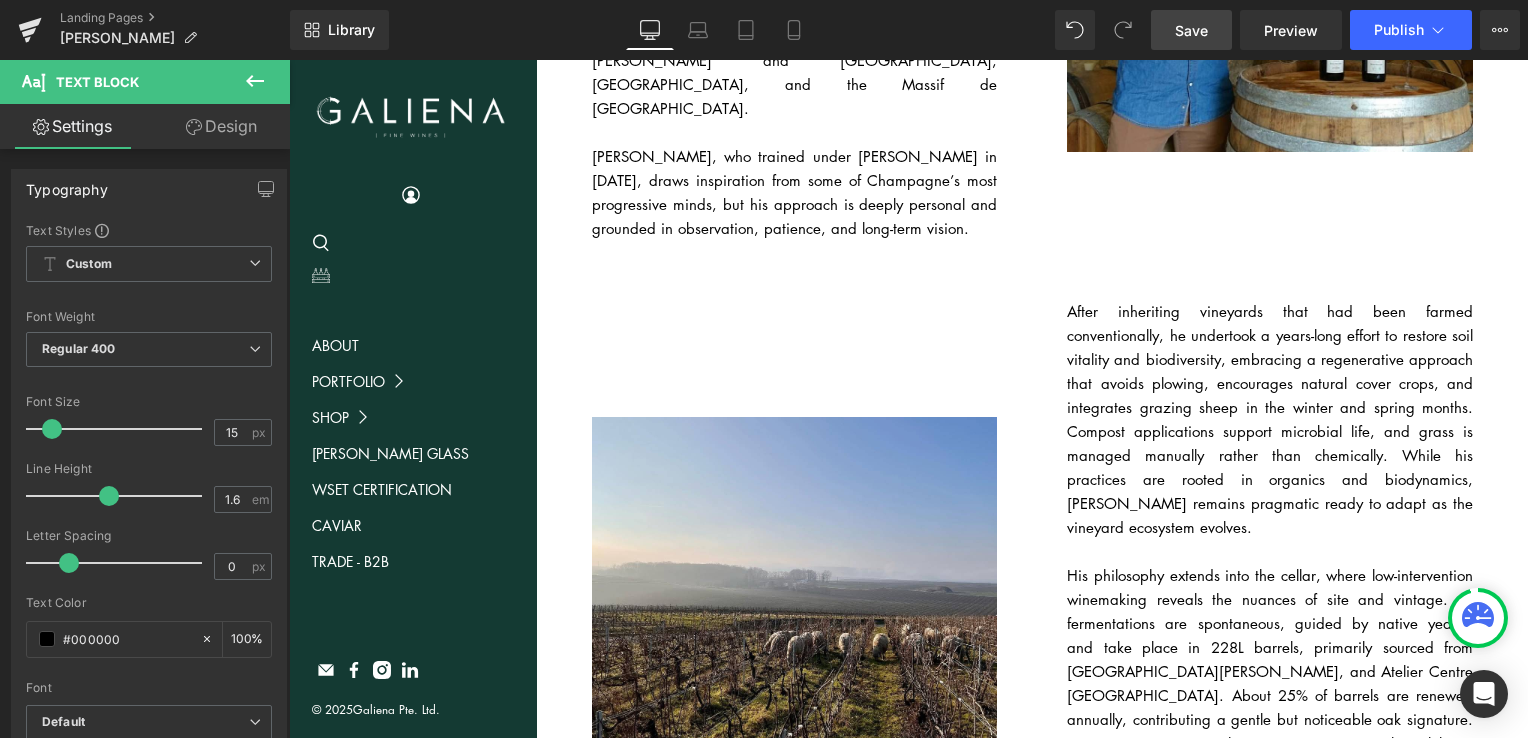 click on "After inheriting vineyards that had been farmed conventionally, he undertook a years-long effort to restore soil vitality and biodiversity, embracing a regenerative approach that avoids plowing, encourages natural cover crops, and integrates grazing sheep in the winter and spring months. Compost applications support microbial life, and grass is managed manually rather than chemically. While his practices are rooted in organics and biodynamics, Pierric remains pragmatic ready to adapt as the vineyard ecosystem evolves." at bounding box center [1270, 419] 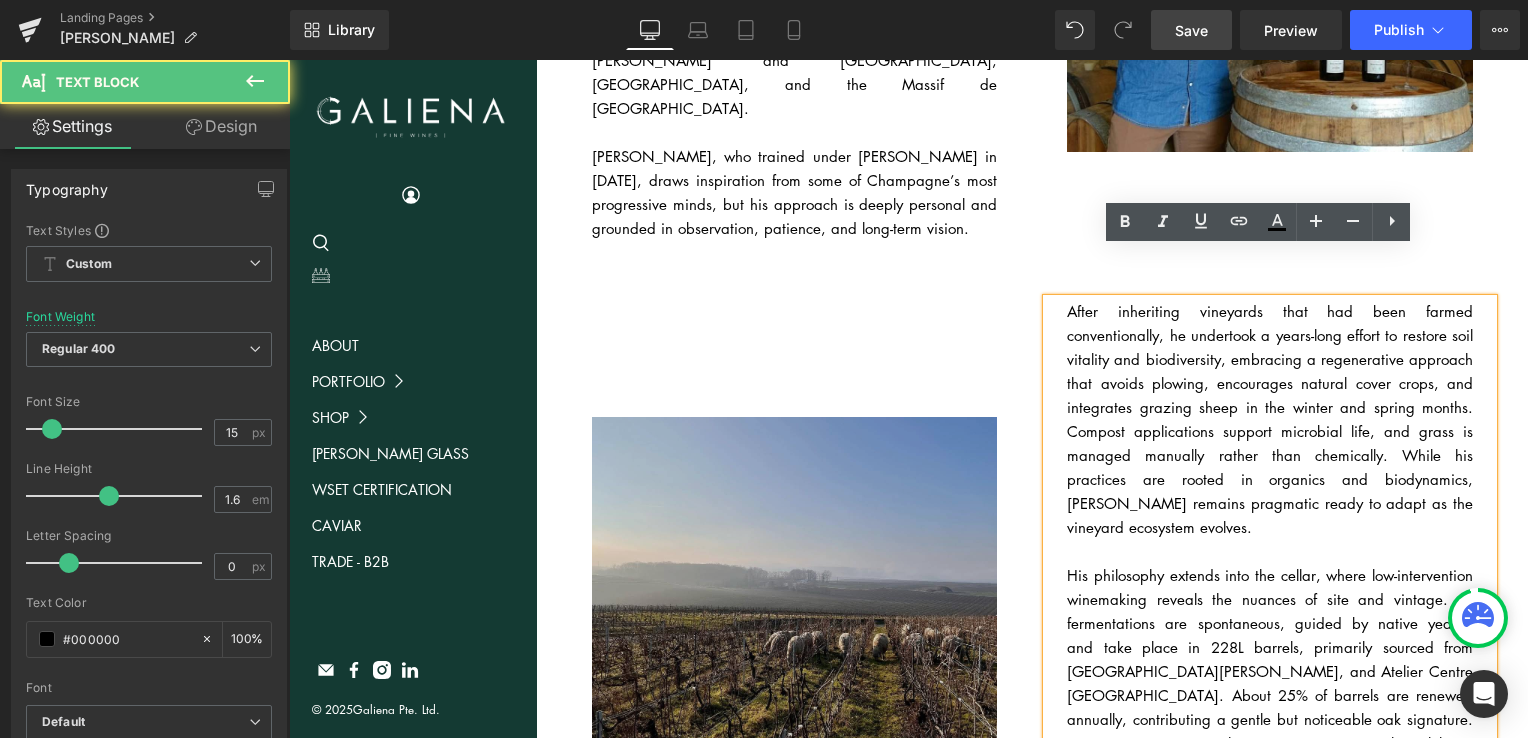 click at bounding box center (795, 590) 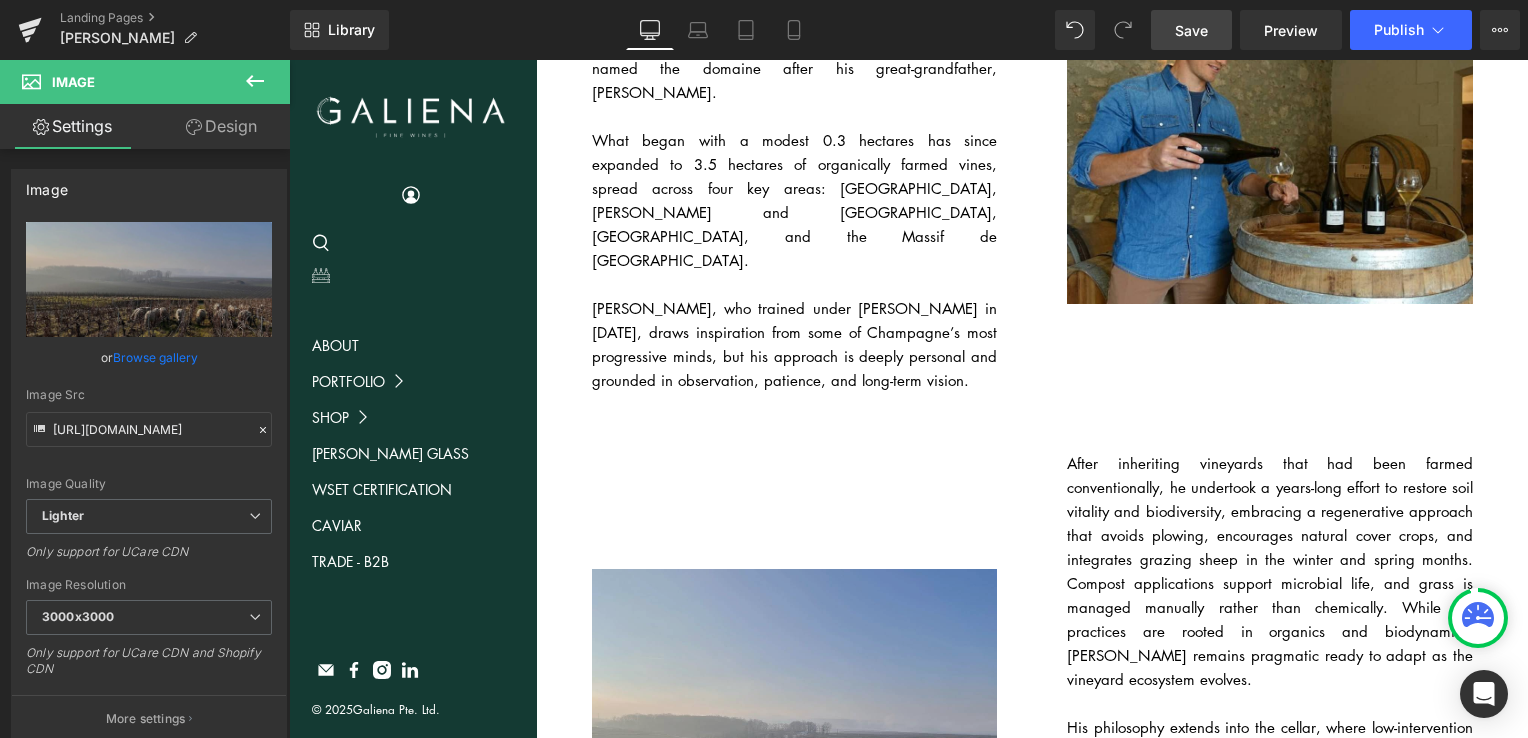 scroll, scrollTop: 320, scrollLeft: 0, axis: vertical 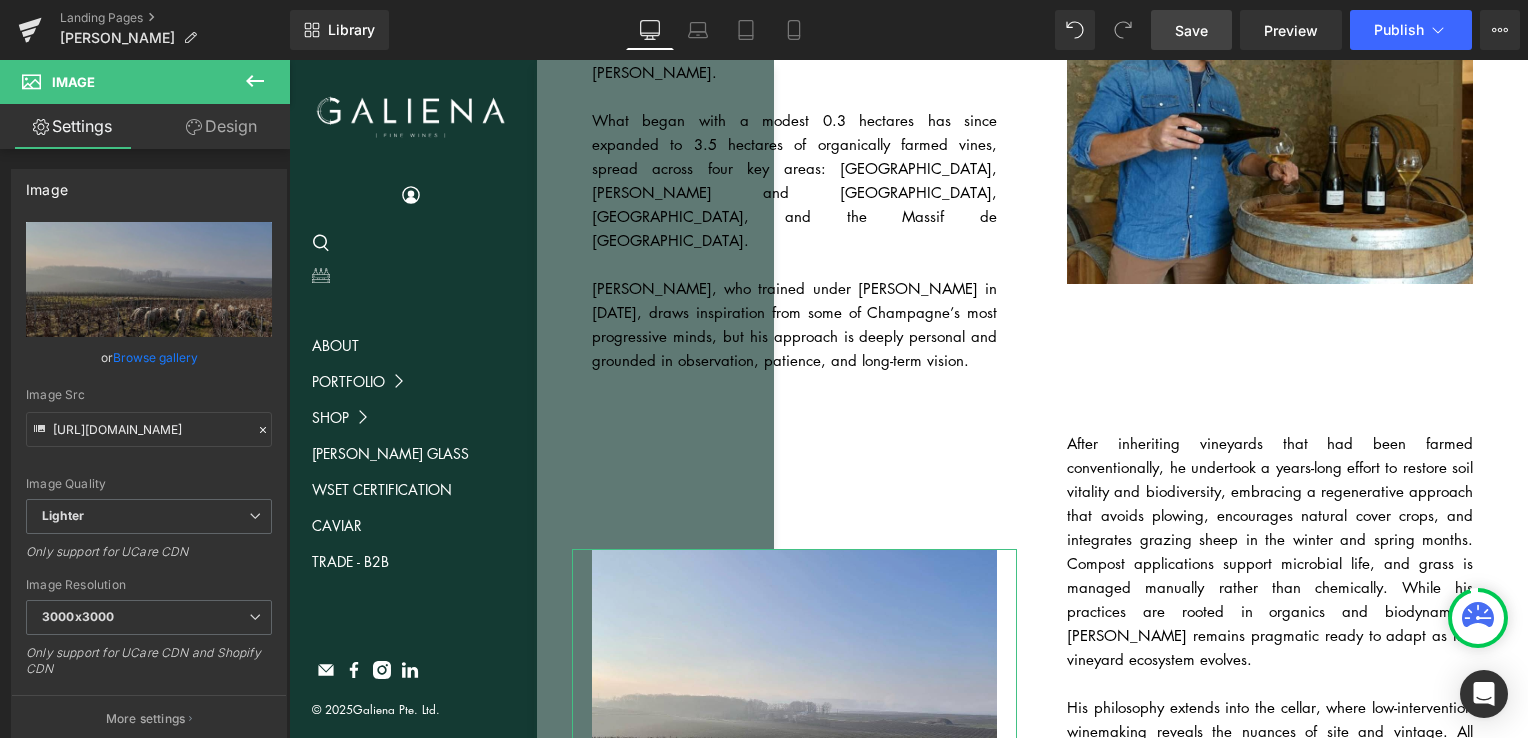 click on "Design" at bounding box center [221, 126] 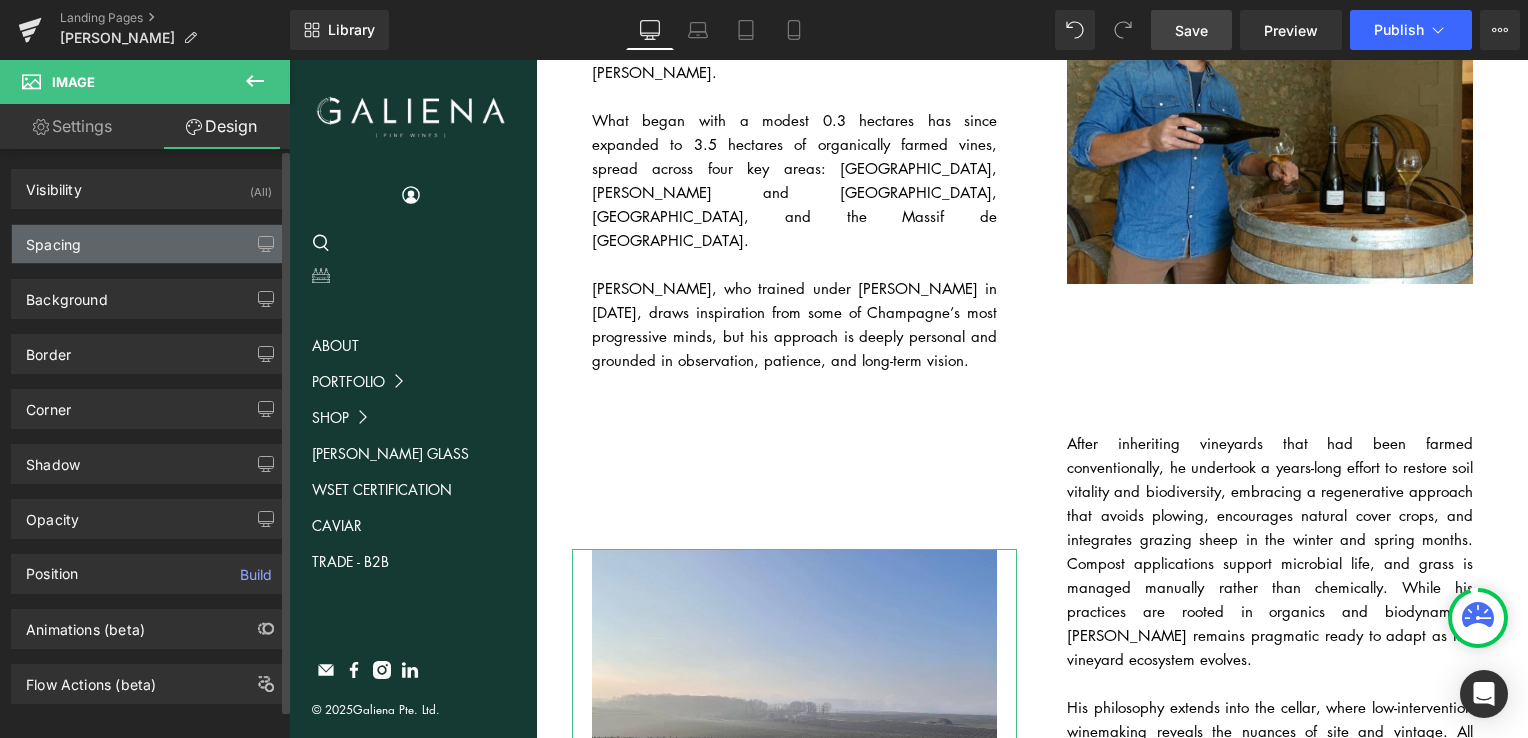 click on "Spacing" at bounding box center (149, 244) 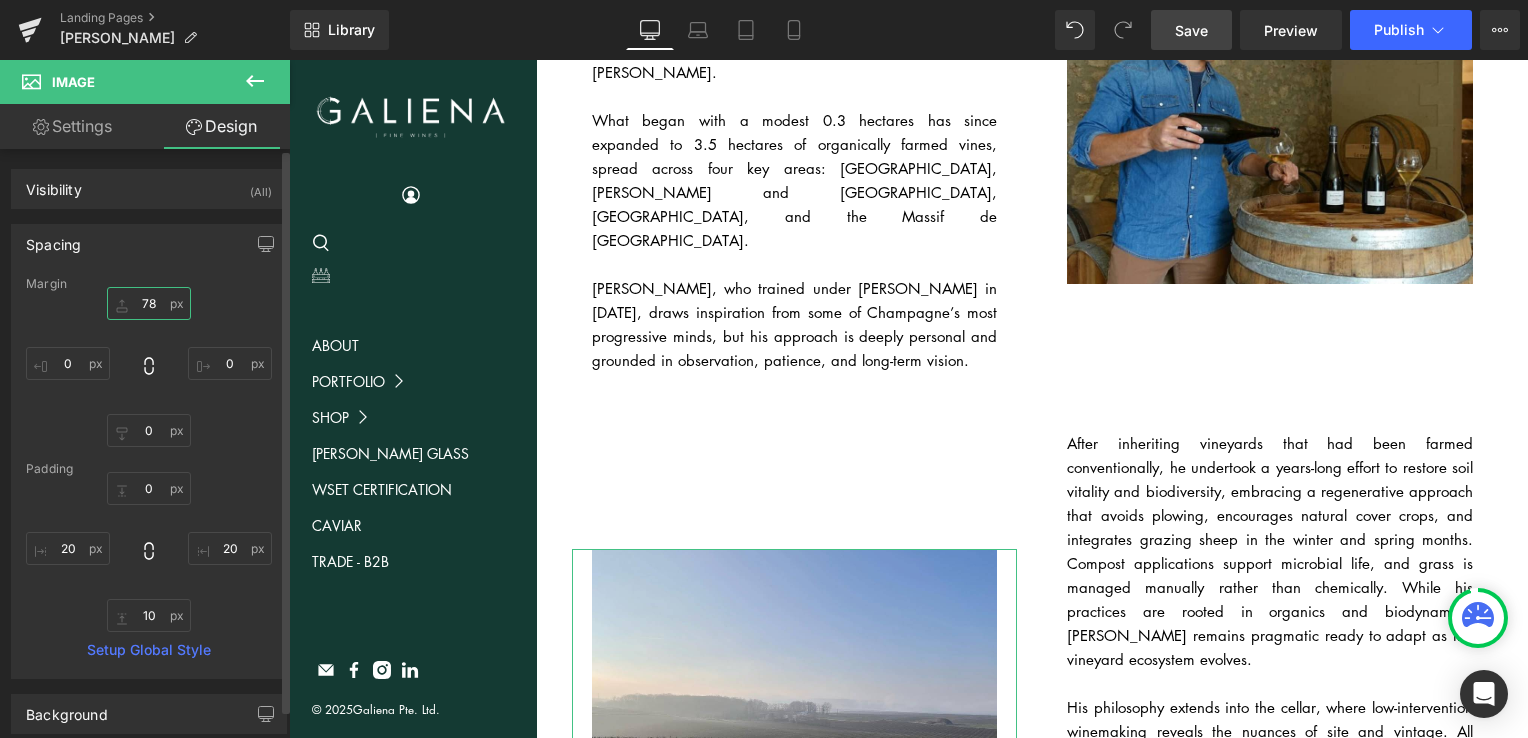 click on "78" at bounding box center (149, 303) 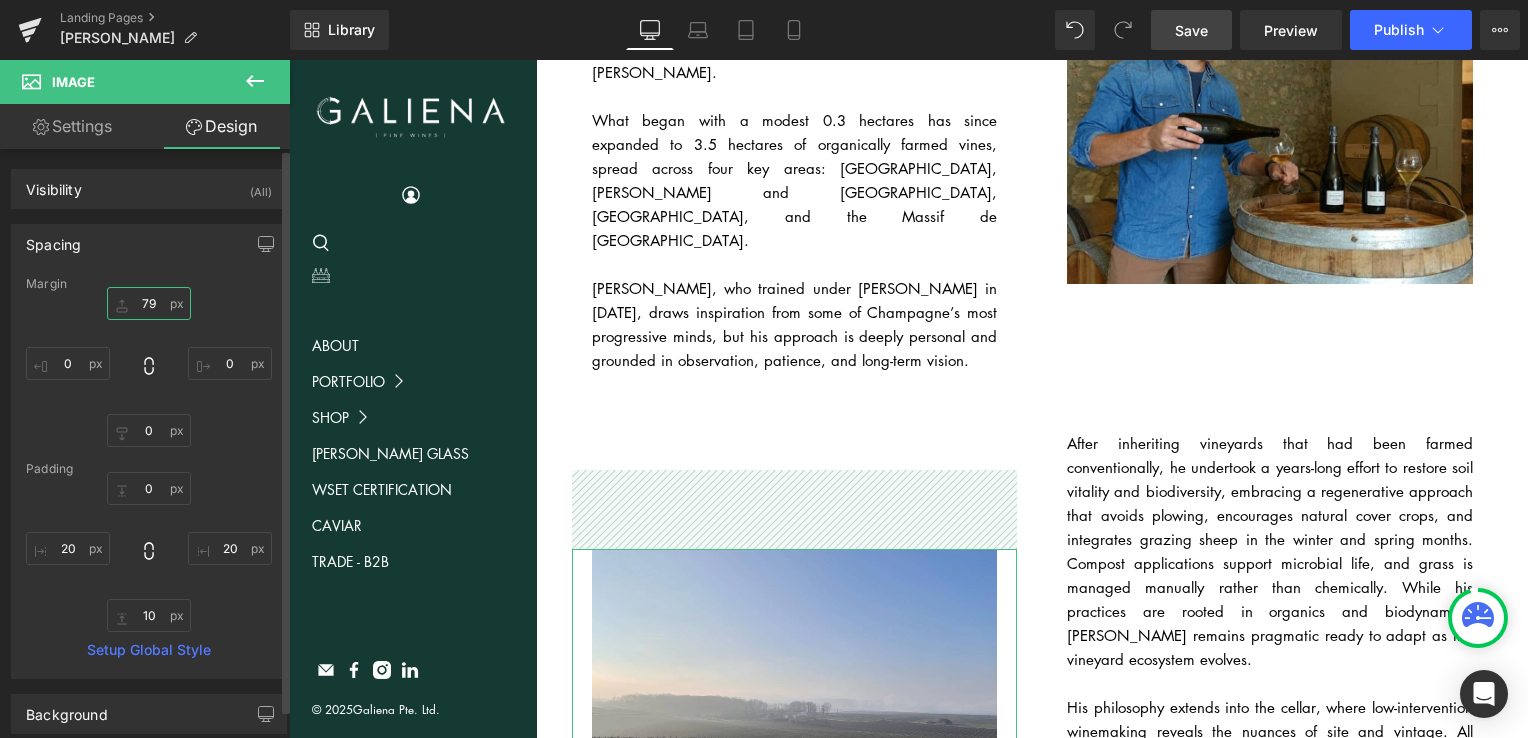 type on "78" 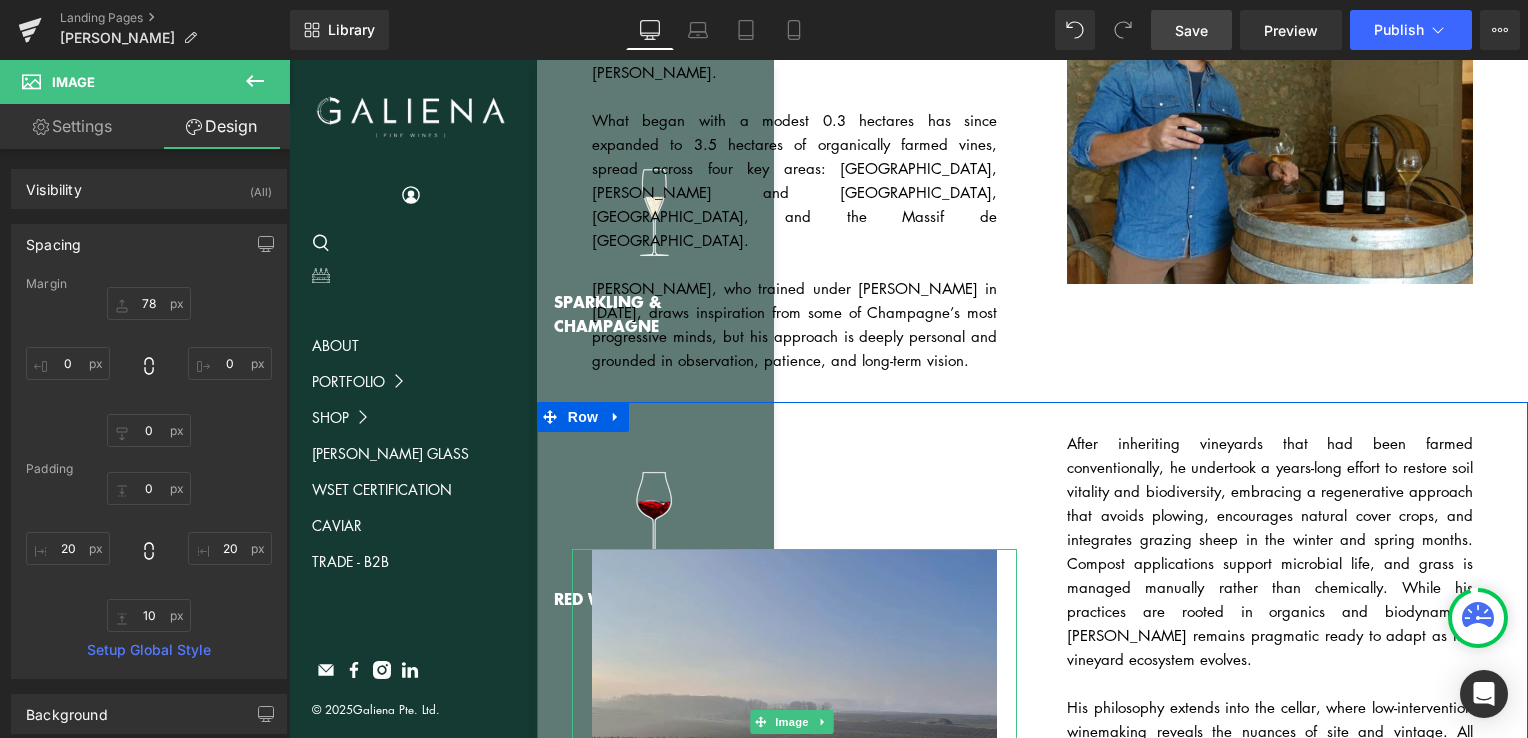 click at bounding box center [795, 722] 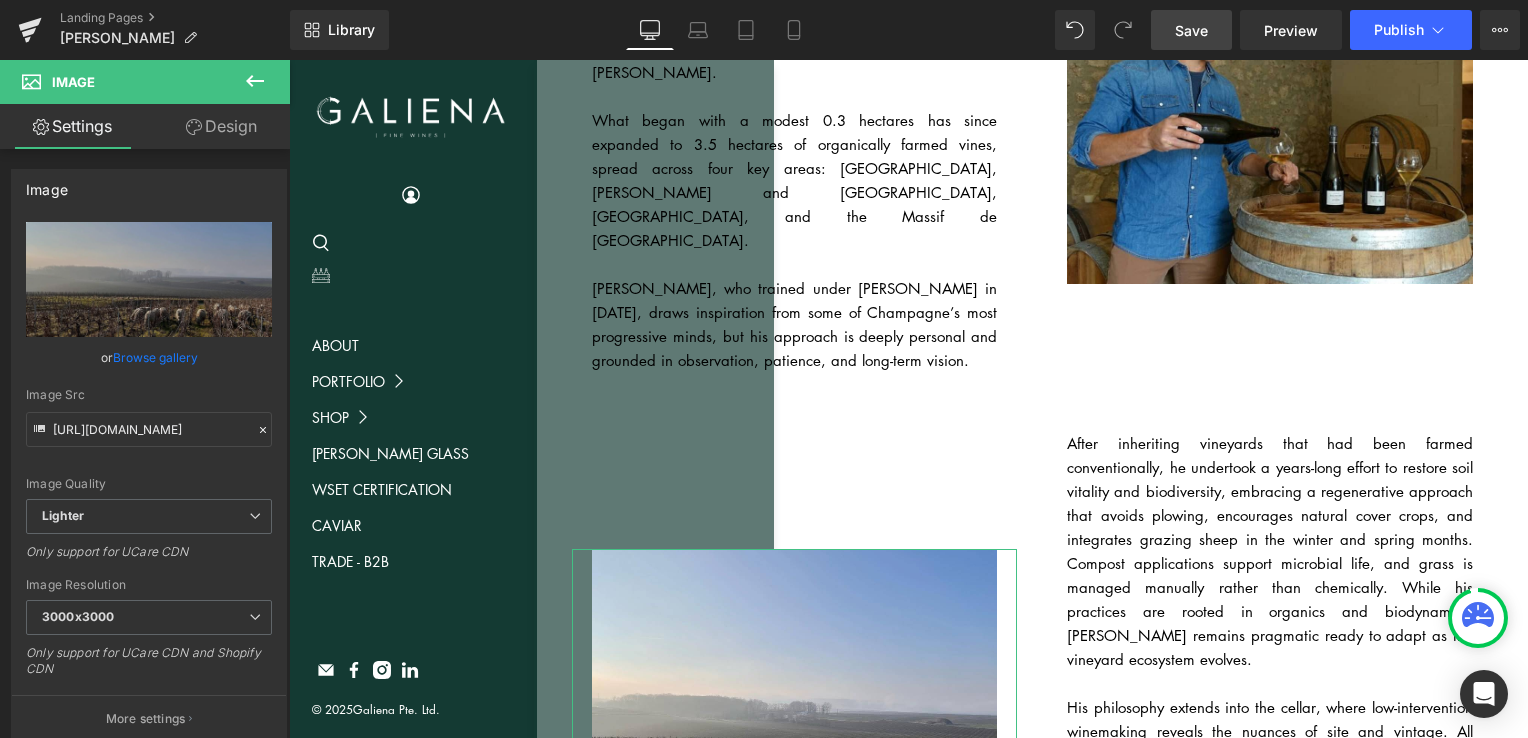 click on "Design" at bounding box center (221, 126) 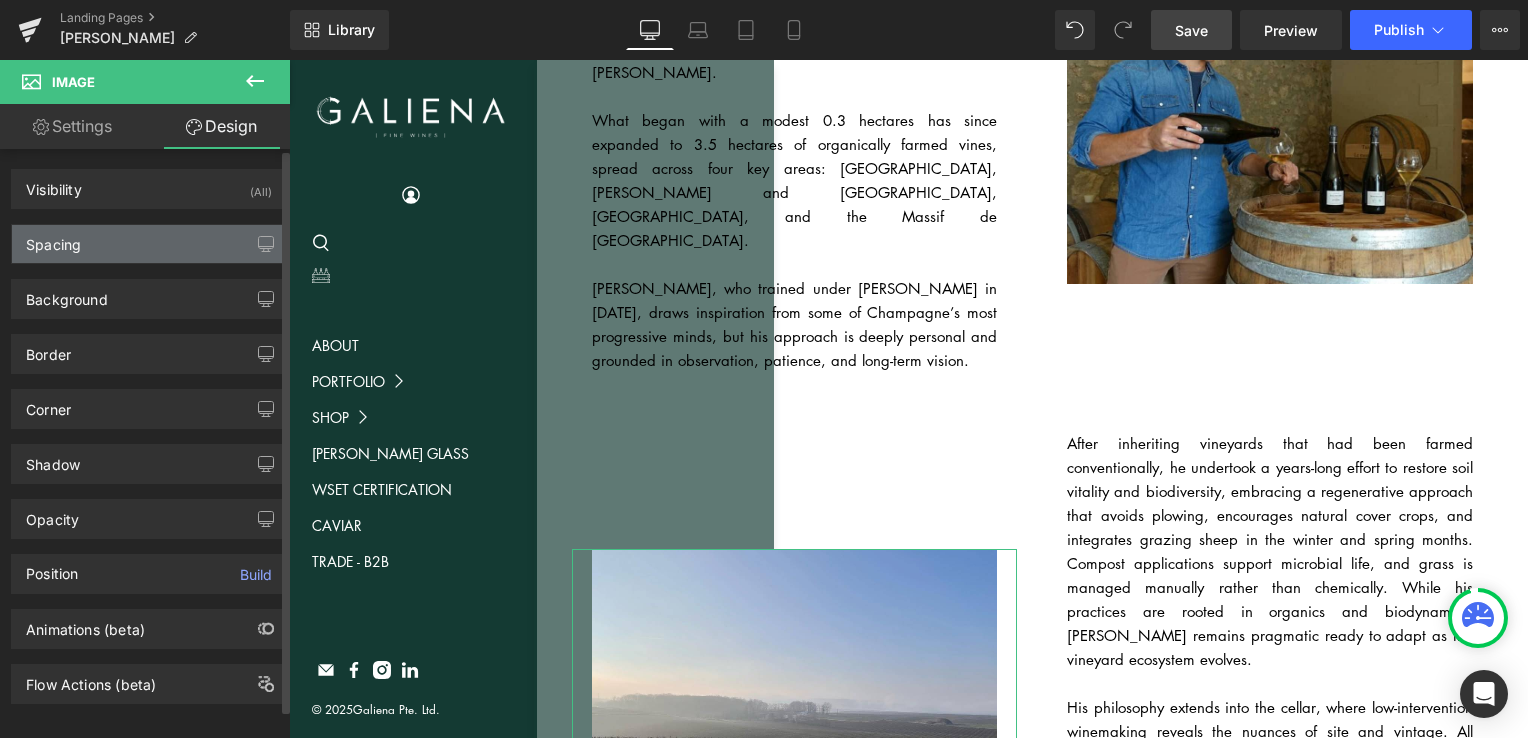 click on "Spacing" at bounding box center [149, 244] 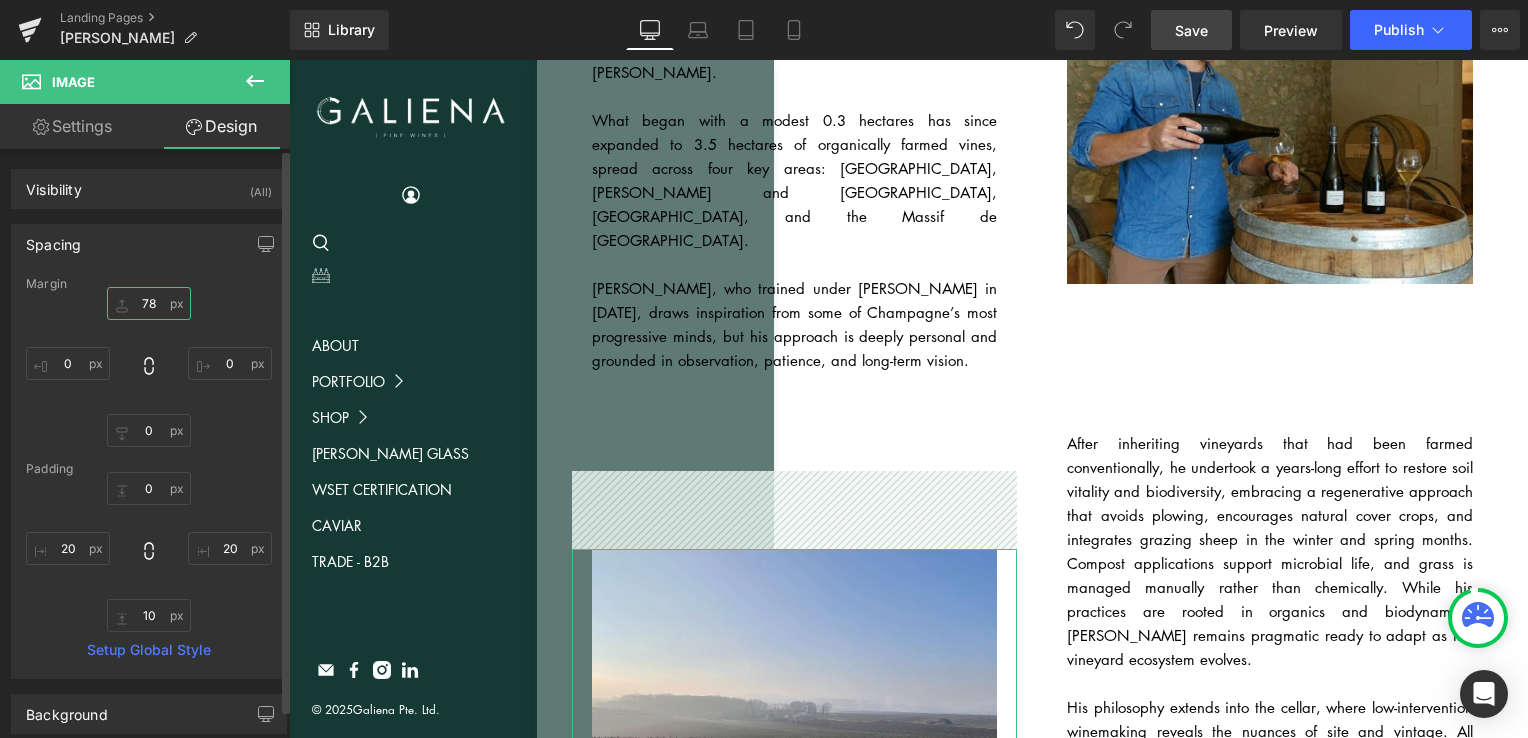 click on "78" at bounding box center [149, 303] 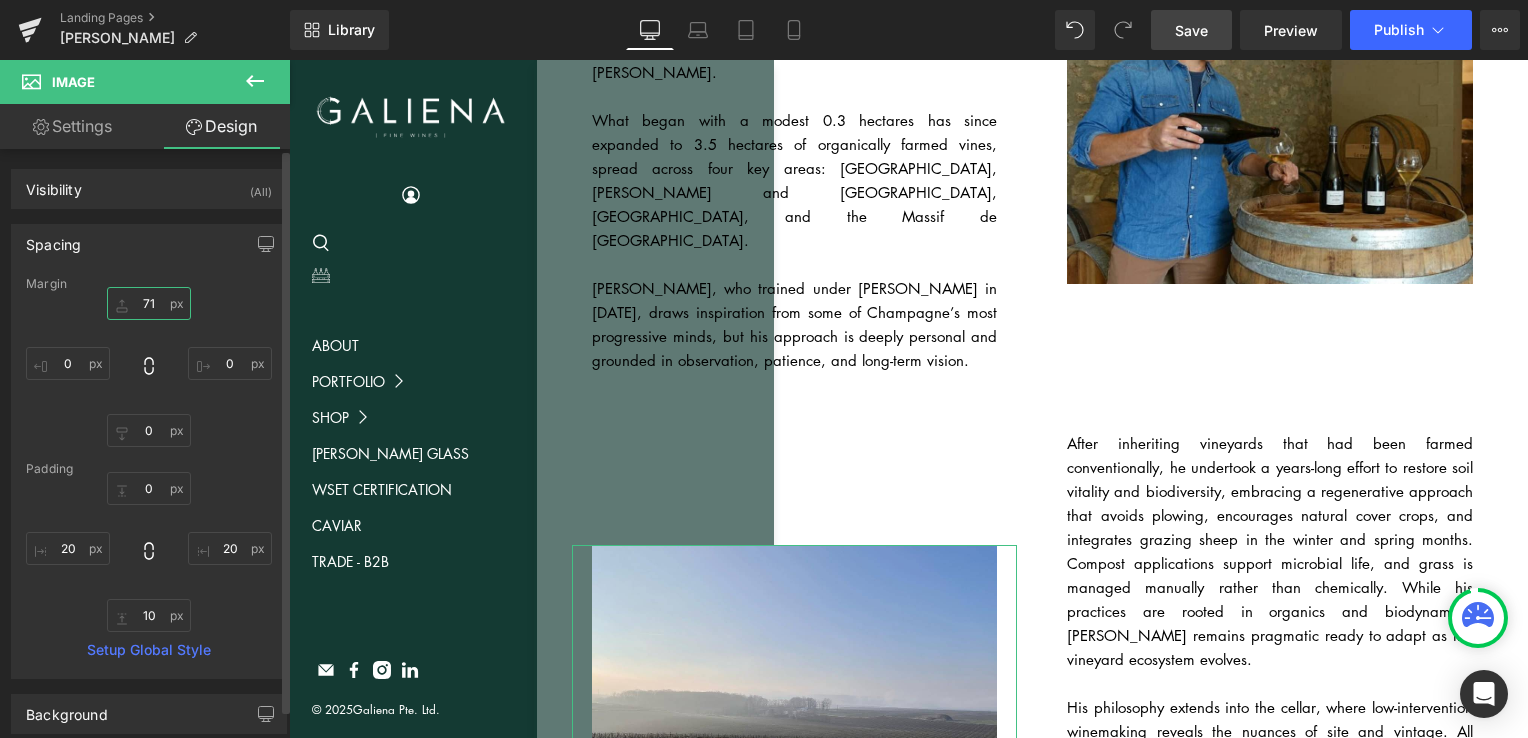 type on "70" 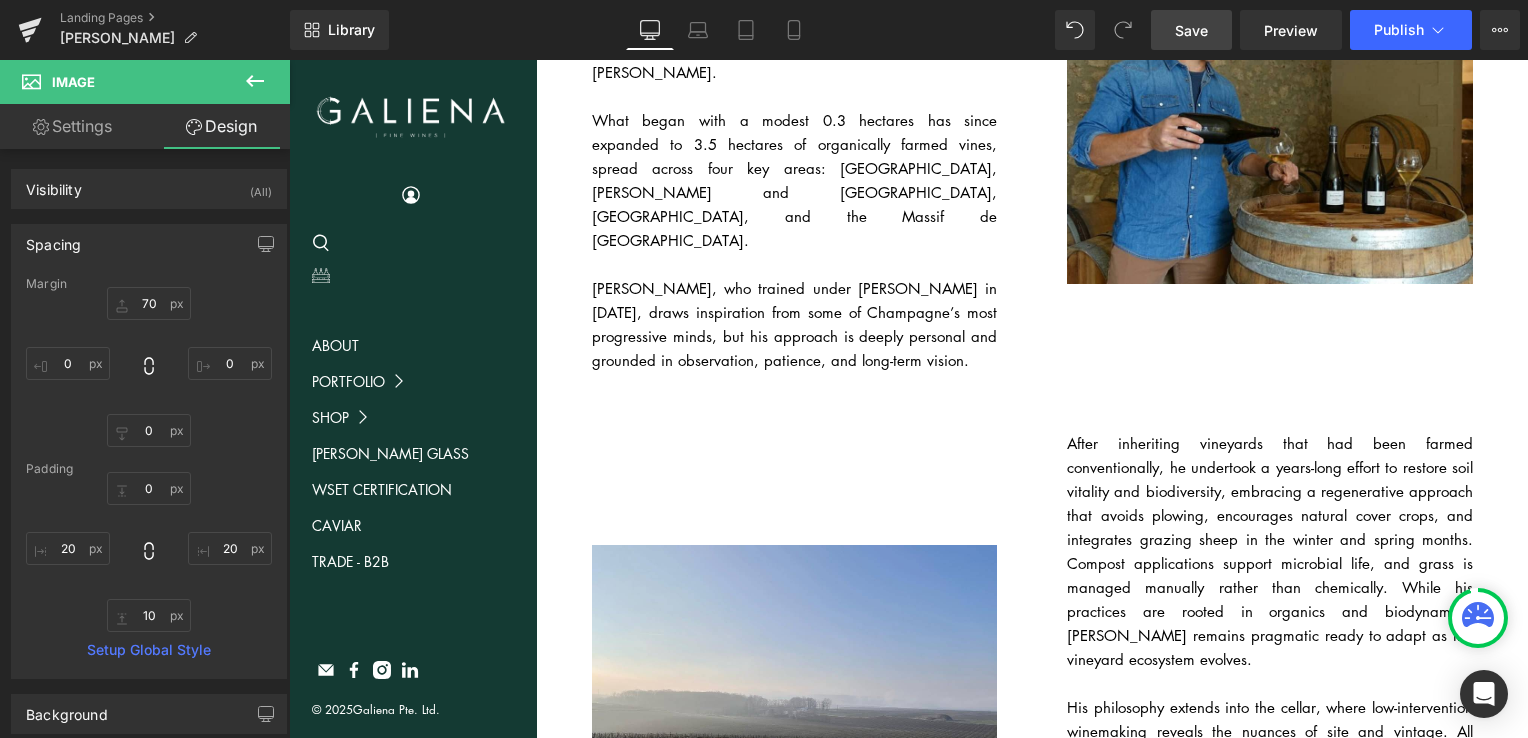 click on "Save" at bounding box center (1191, 30) 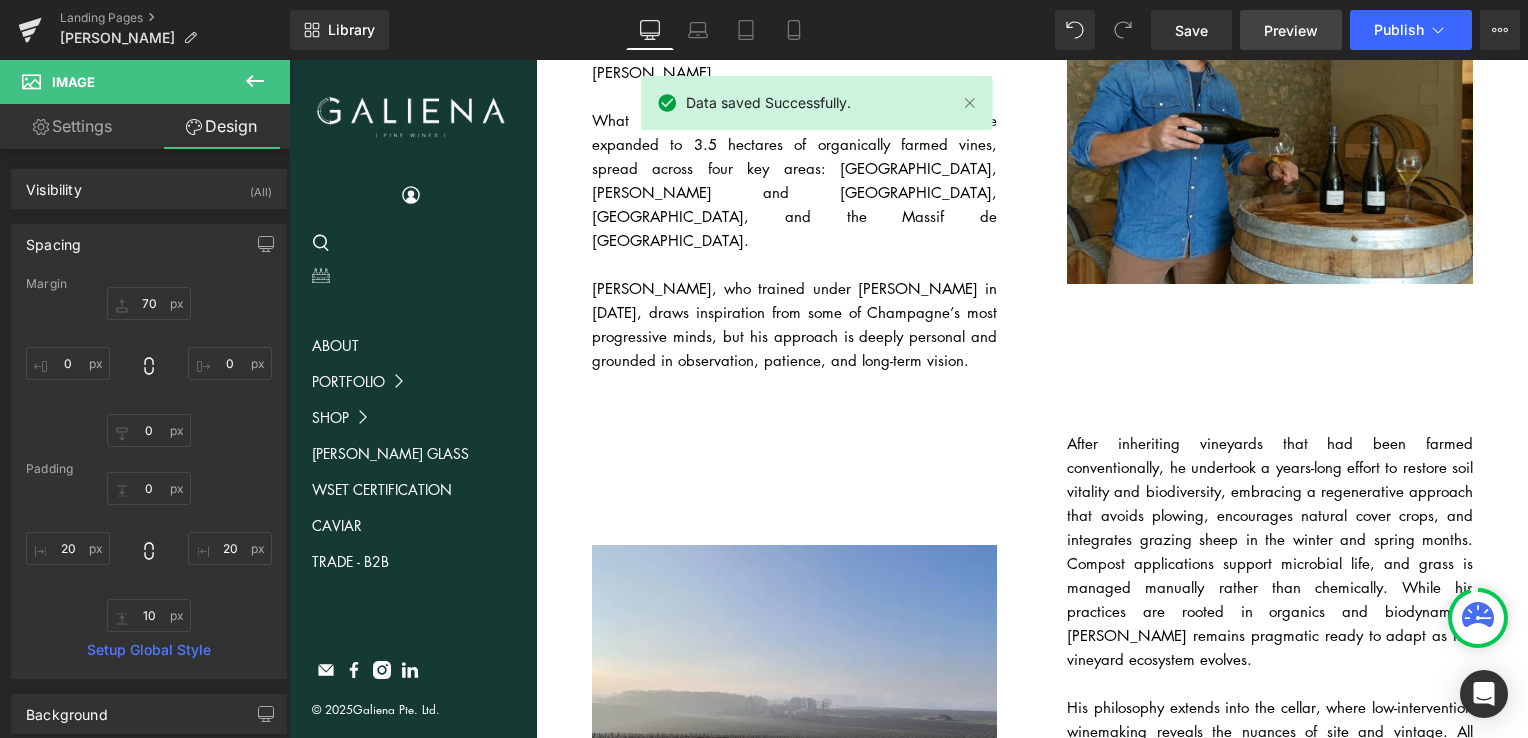 click on "Preview" at bounding box center (1291, 30) 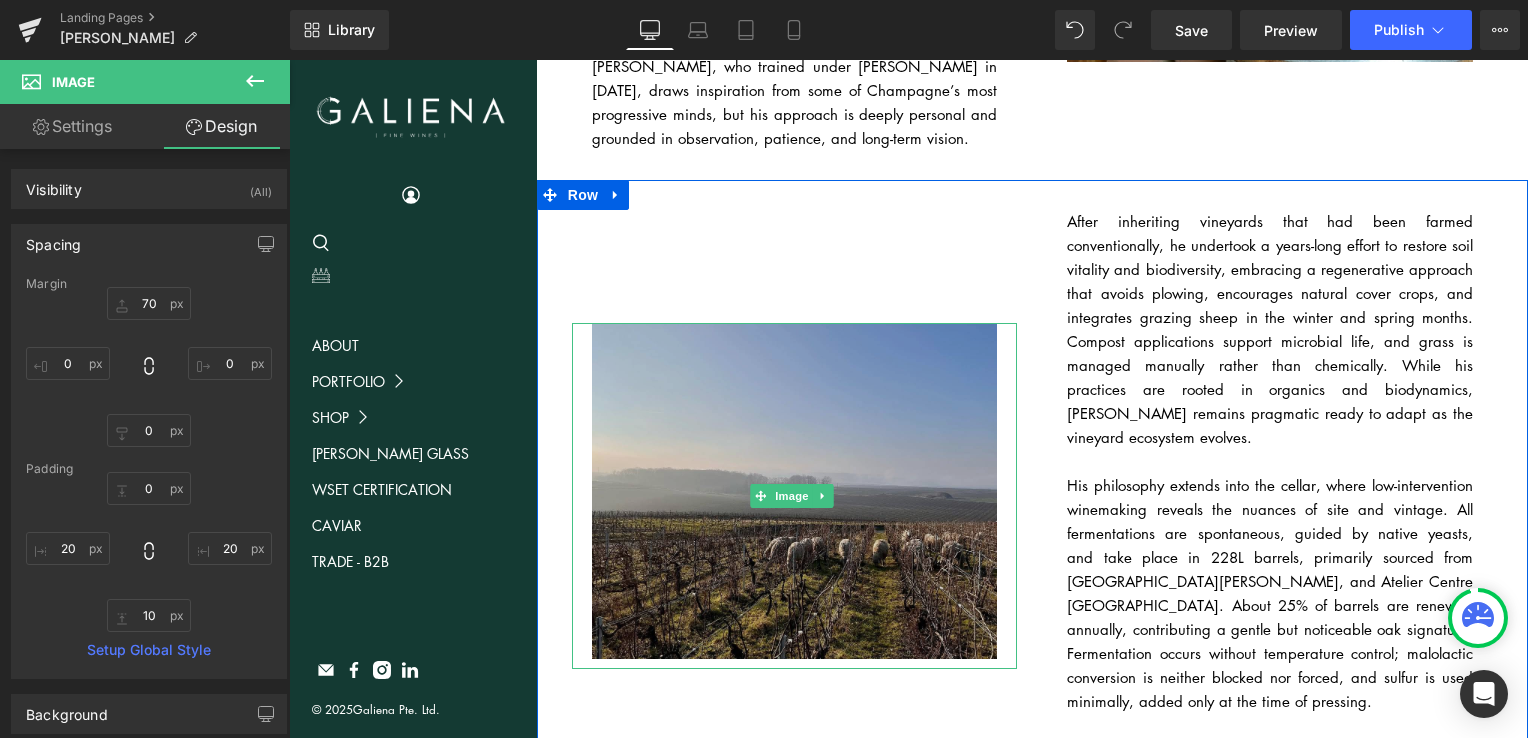 scroll, scrollTop: 540, scrollLeft: 0, axis: vertical 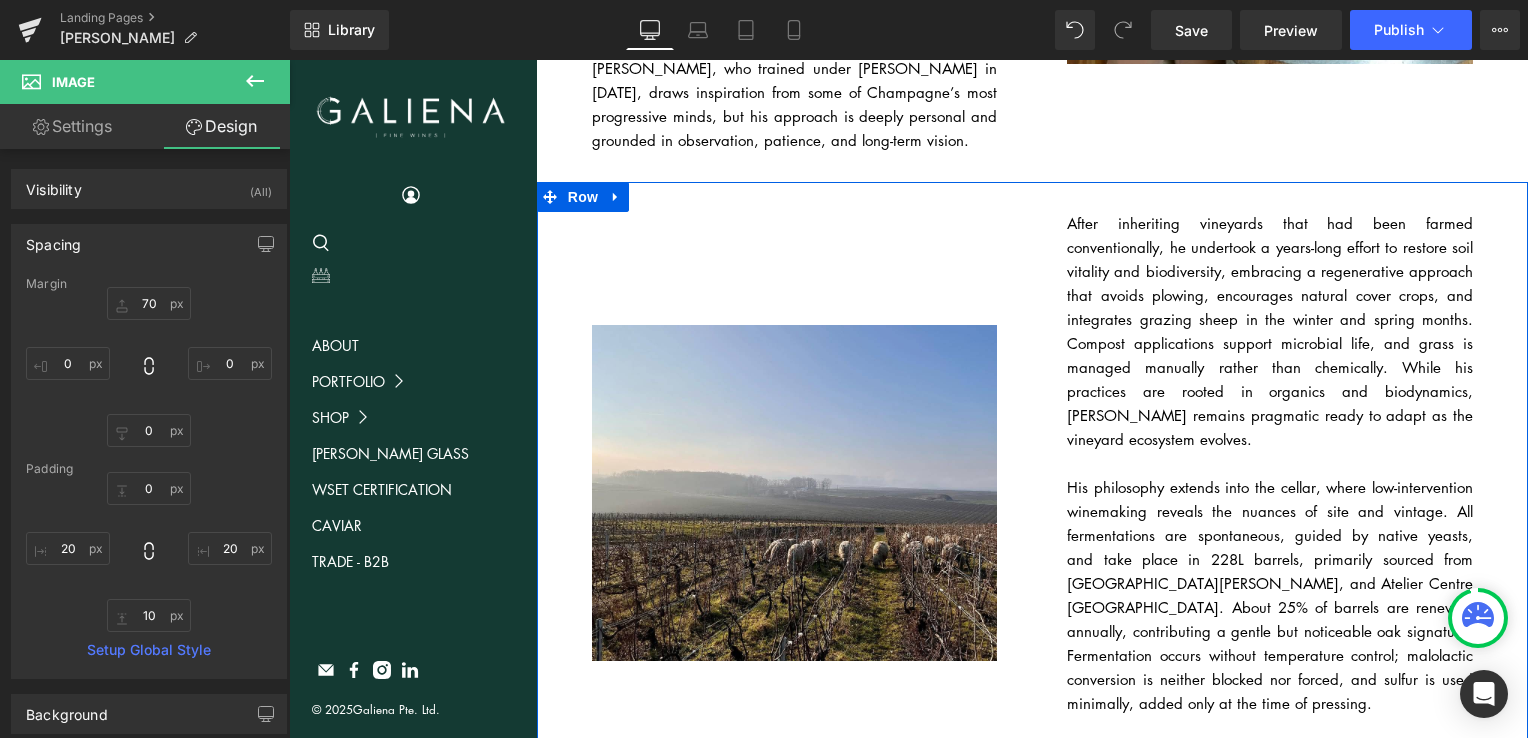 click at bounding box center [1270, 463] 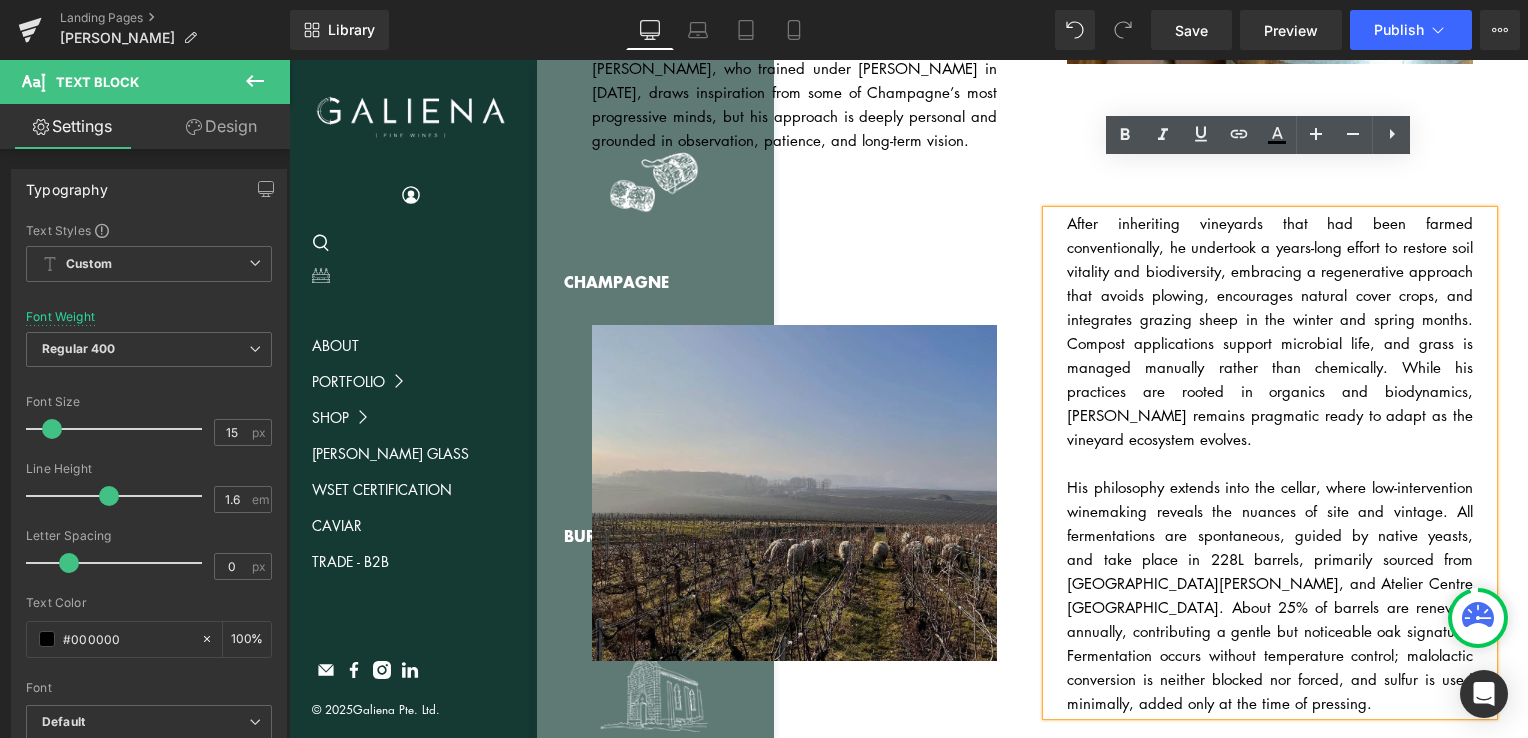 click at bounding box center (795, 498) 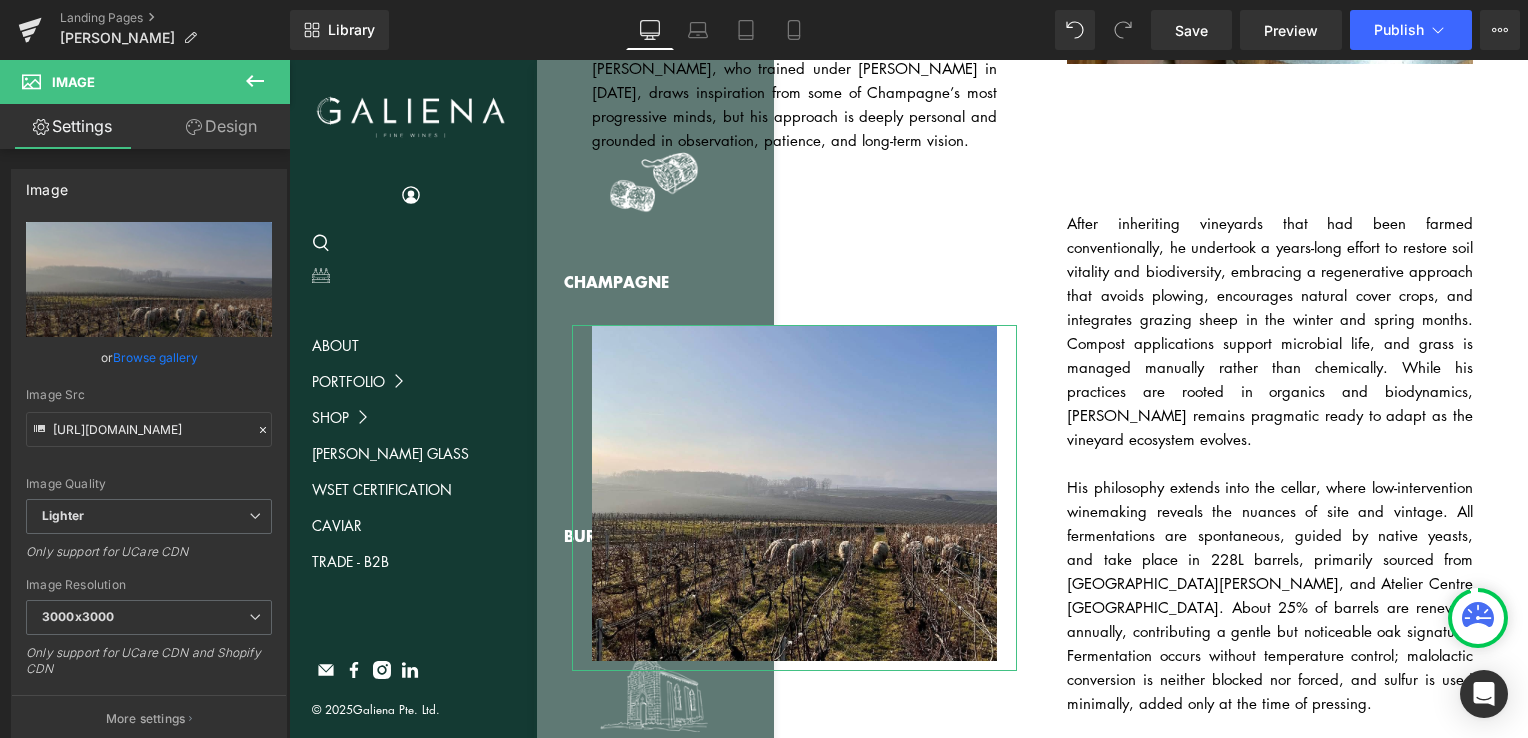 click on "Design" at bounding box center [221, 126] 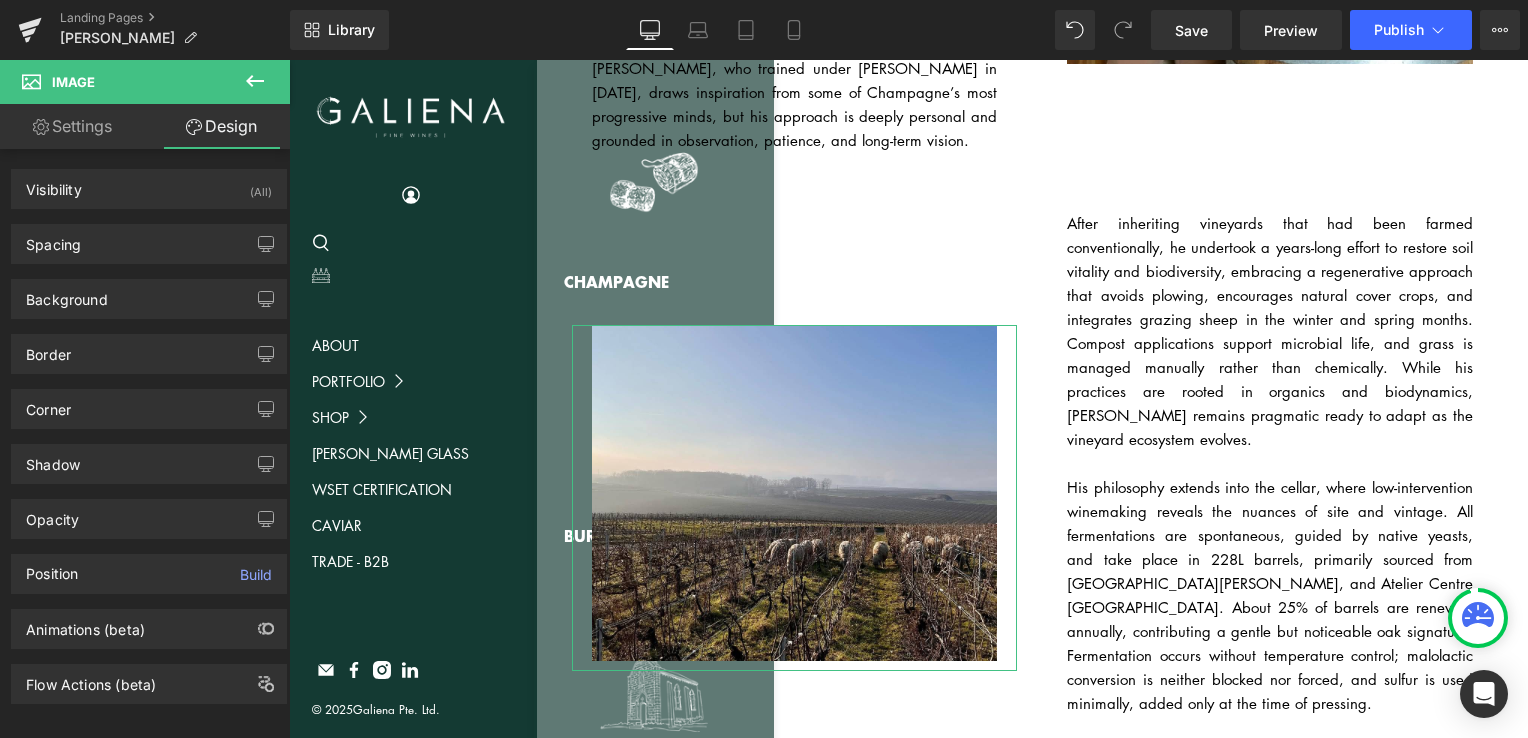 type on "70" 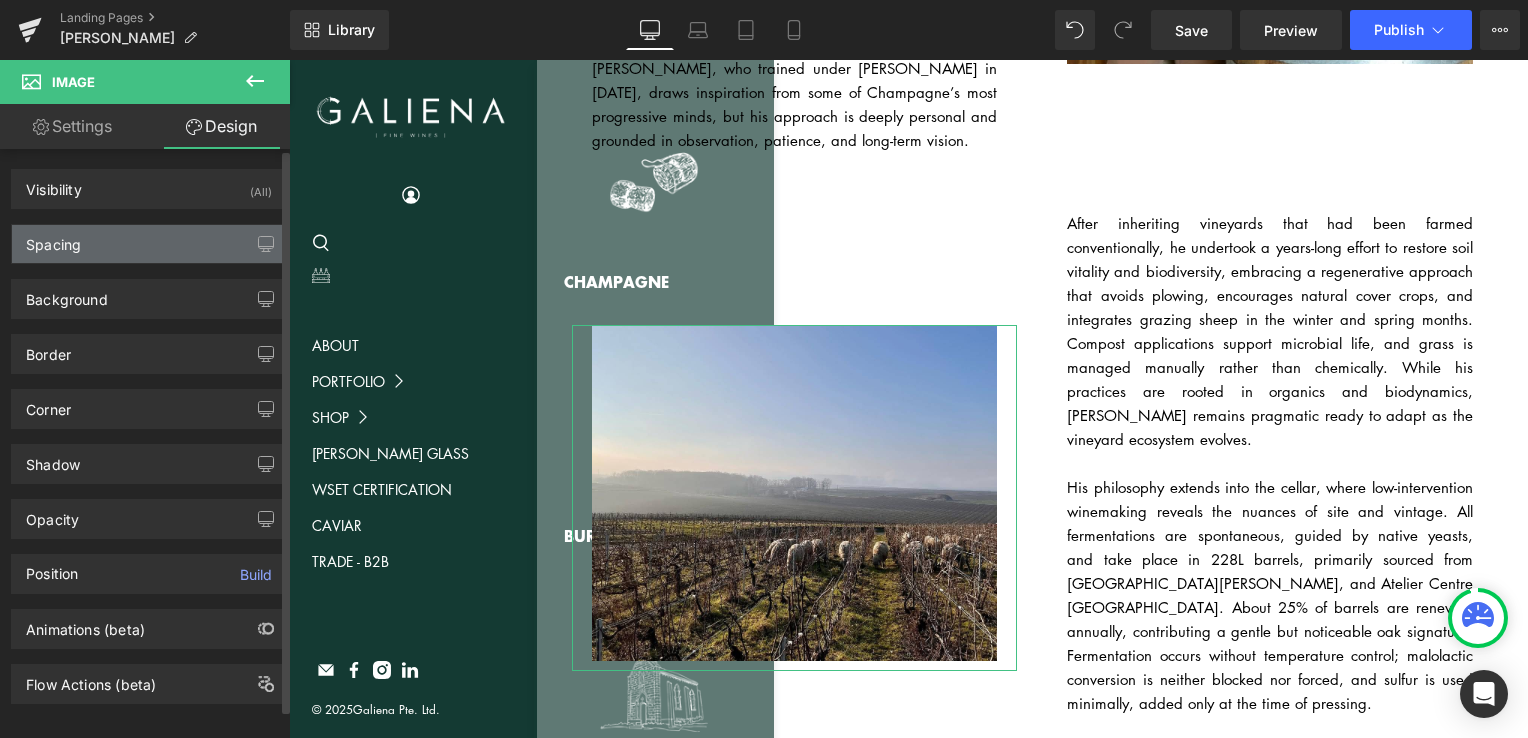 click on "Spacing" at bounding box center (149, 244) 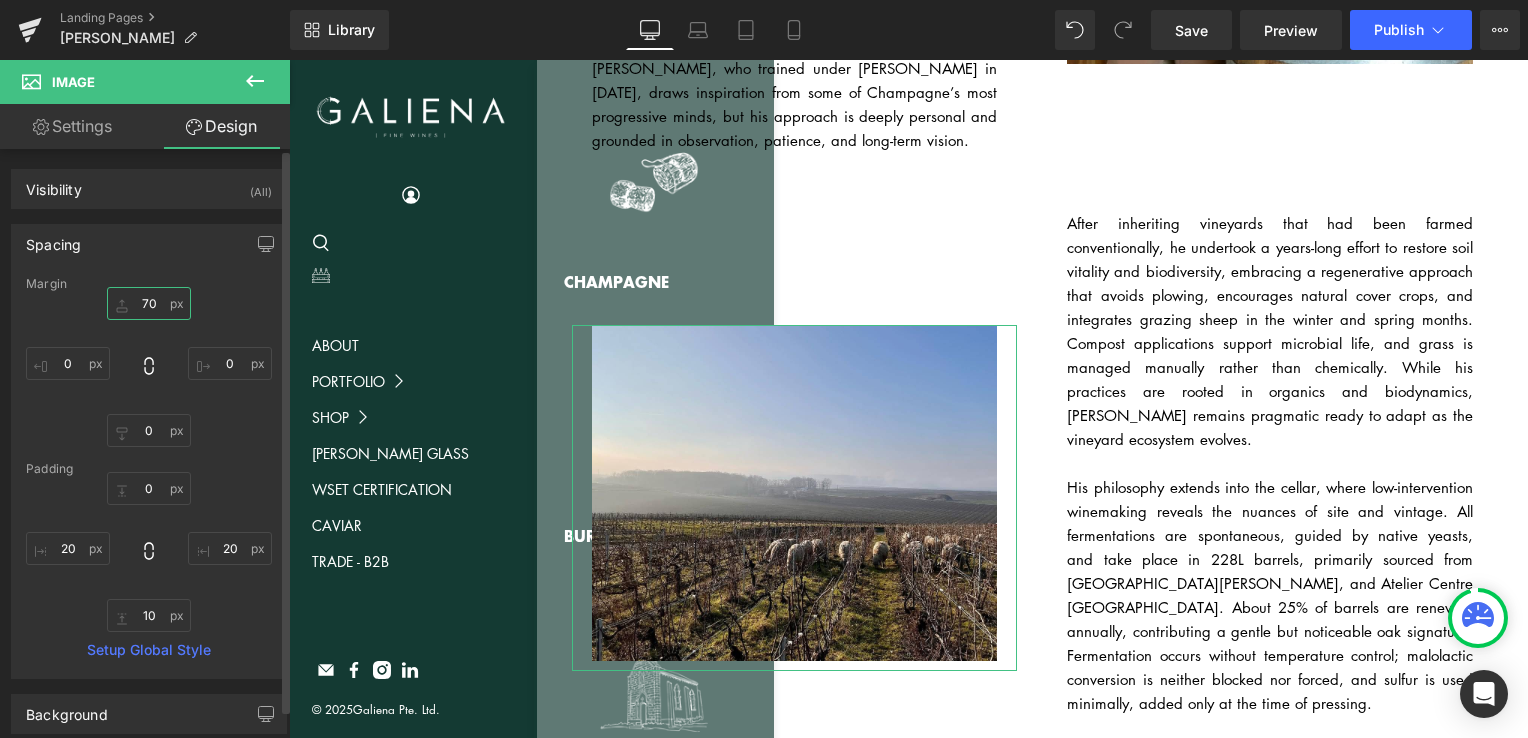 click on "70" at bounding box center (149, 303) 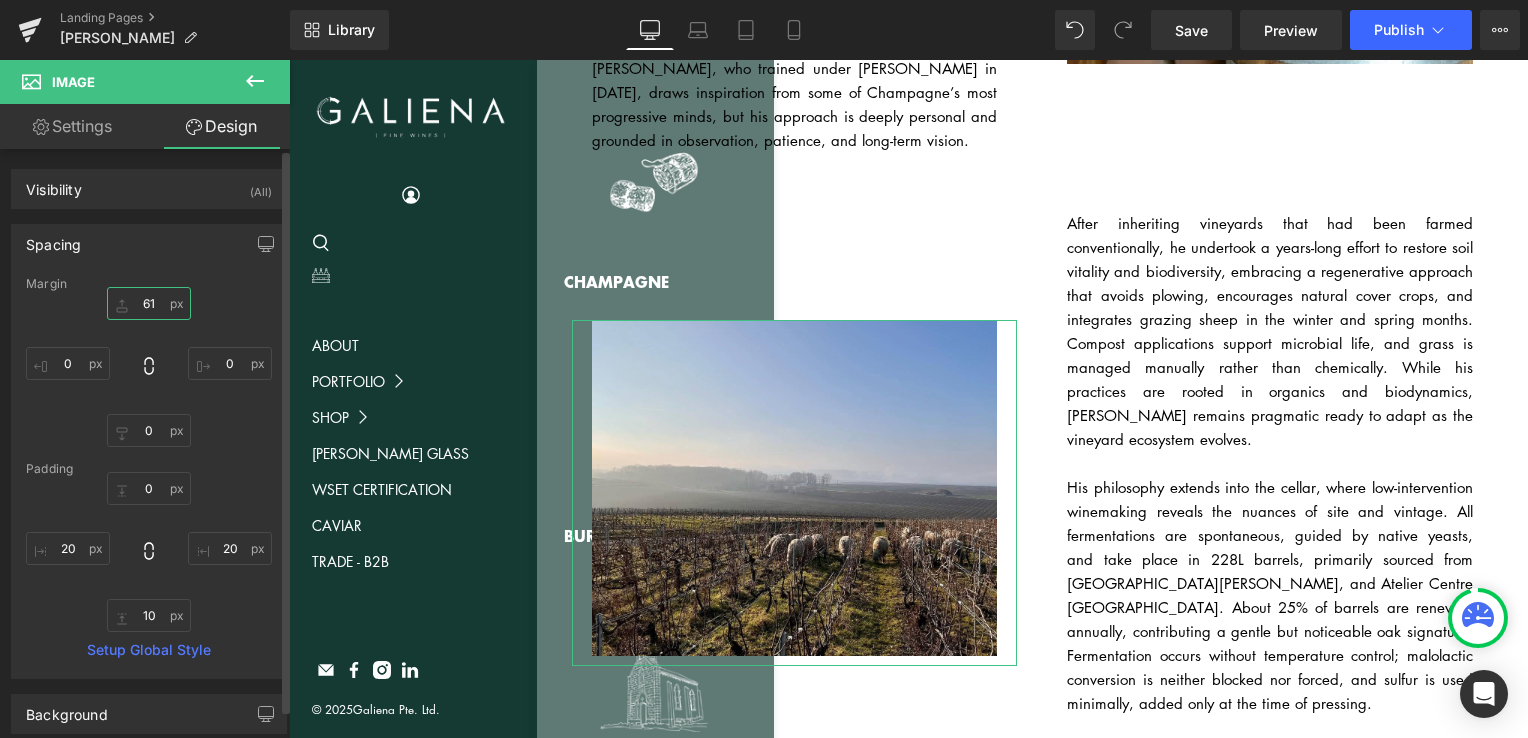 type on "60" 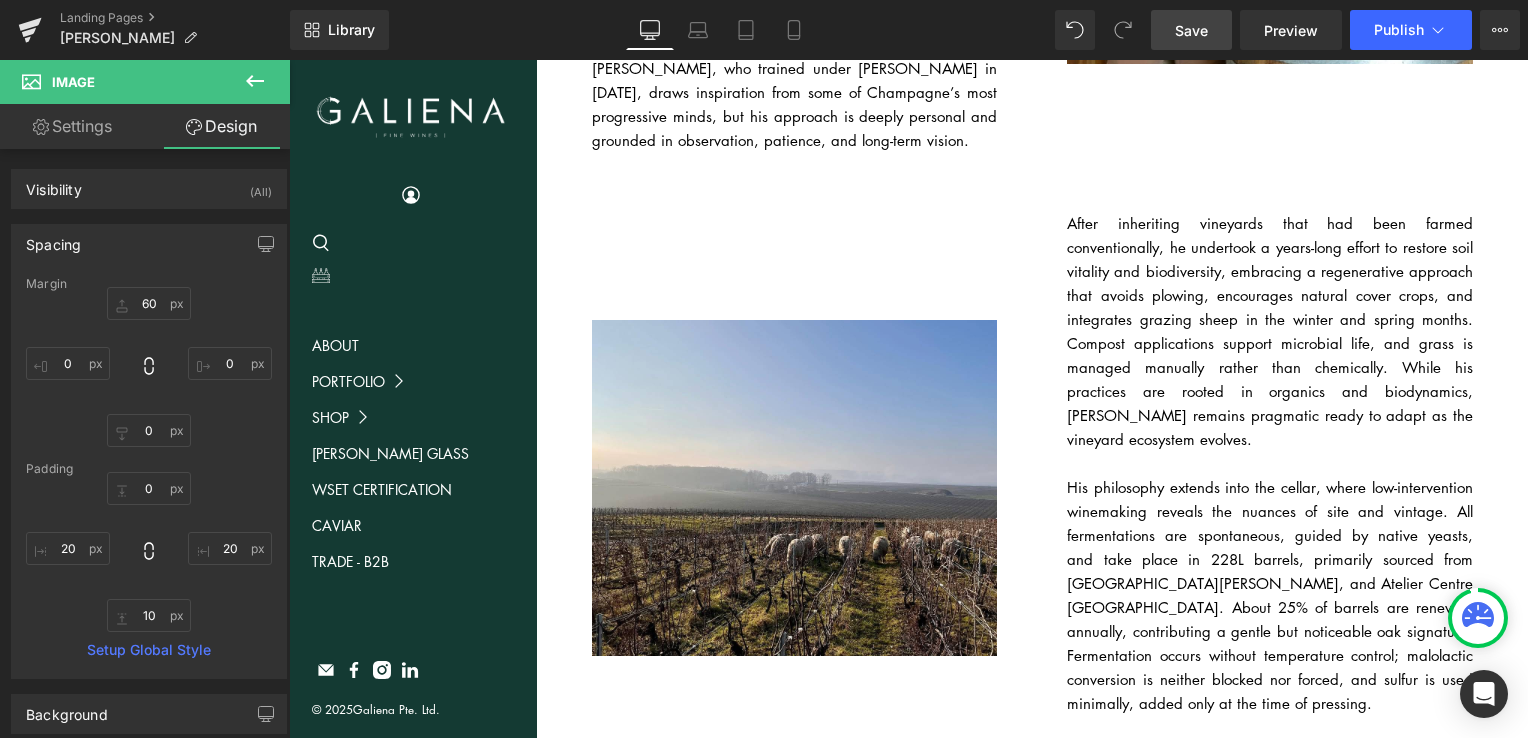 click on "Save" at bounding box center [1191, 30] 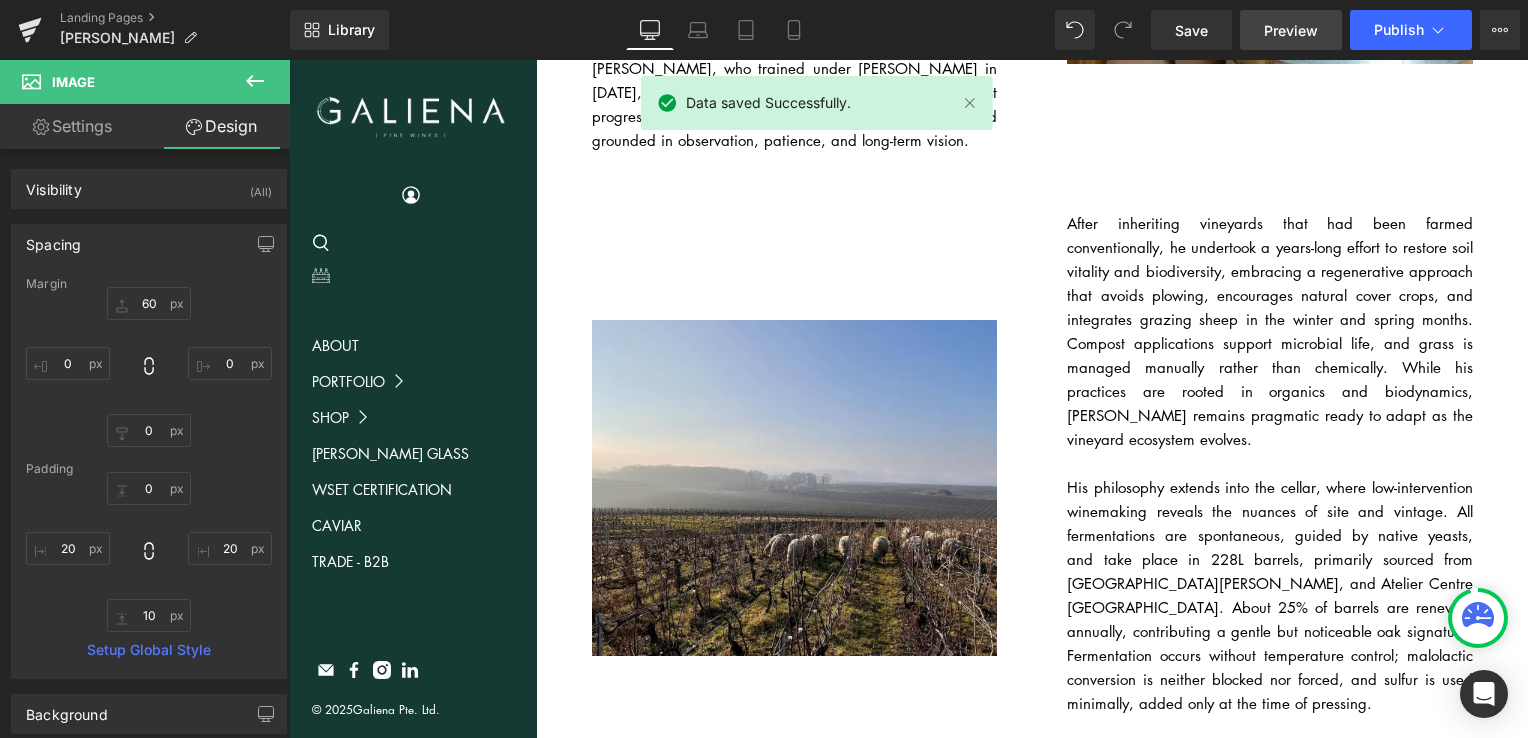 click on "Preview" at bounding box center [1291, 30] 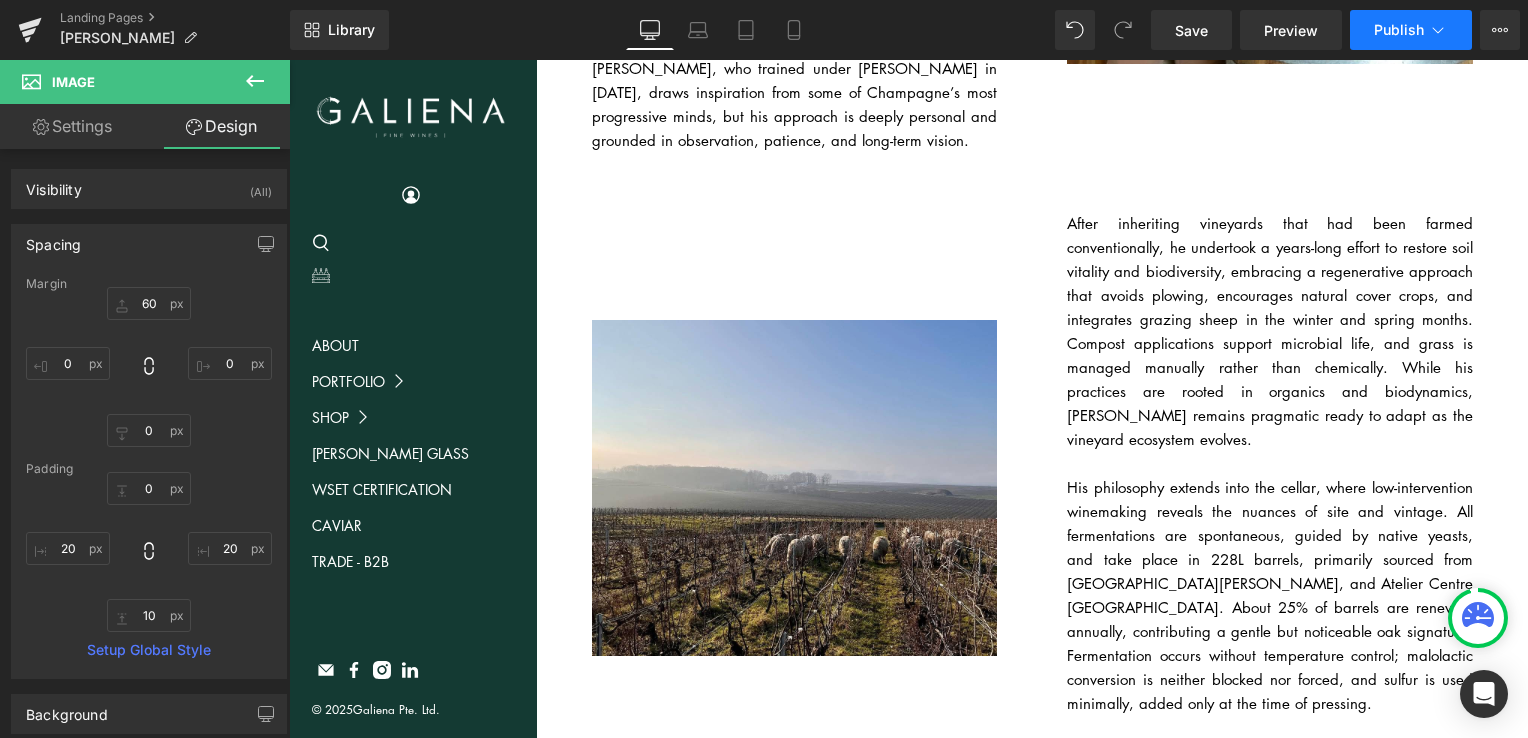 click on "Publish" at bounding box center [1399, 30] 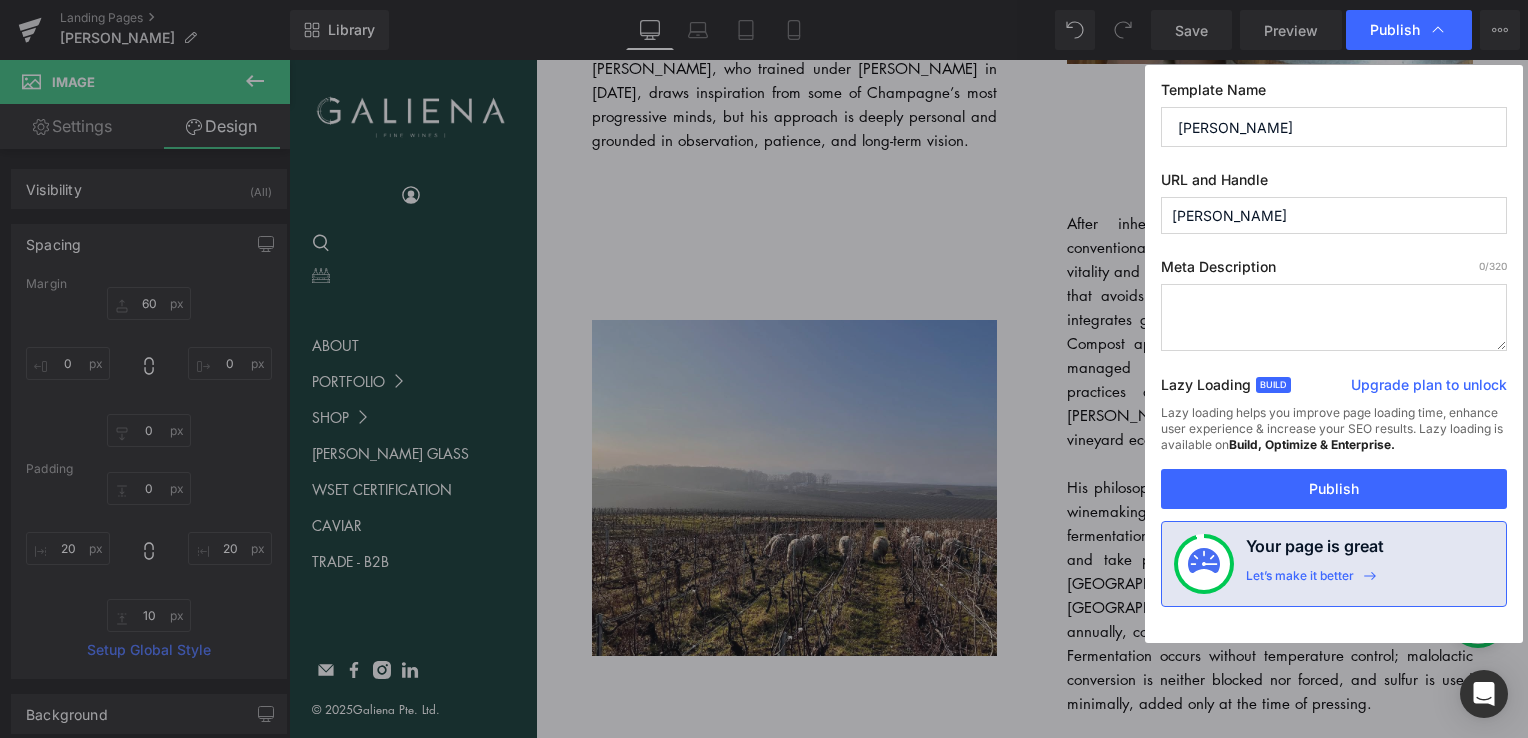 click on "Template Name Jules Brochet URL and Handle jules-brochet Meta Description 0 /320
Lazy Loading
Build
Upgrade plan to unlock
Lazy loading helps you improve page loading time, enhance user experience & increase your SEO results.
Lazy loading is available on  Build, Optimize & Enterprise.
You’ve reached the maximum published page number of your plan  (151/999999) .
Upgrade plan to unlock more pages
Publish
Your page is great
Let’s make it better" at bounding box center (1334, 354) 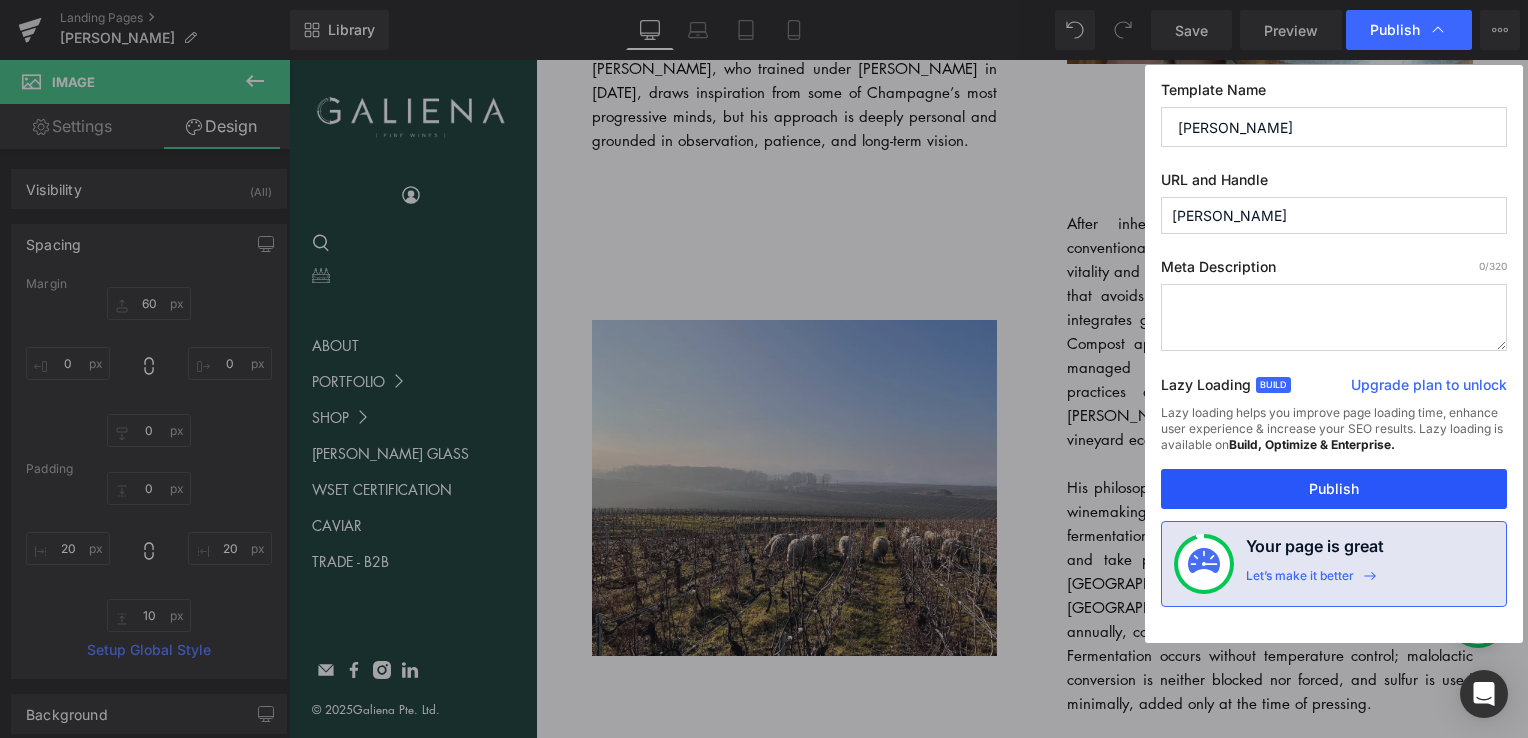 drag, startPoint x: 1260, startPoint y: 506, endPoint x: 917, endPoint y: 278, distance: 411.86526 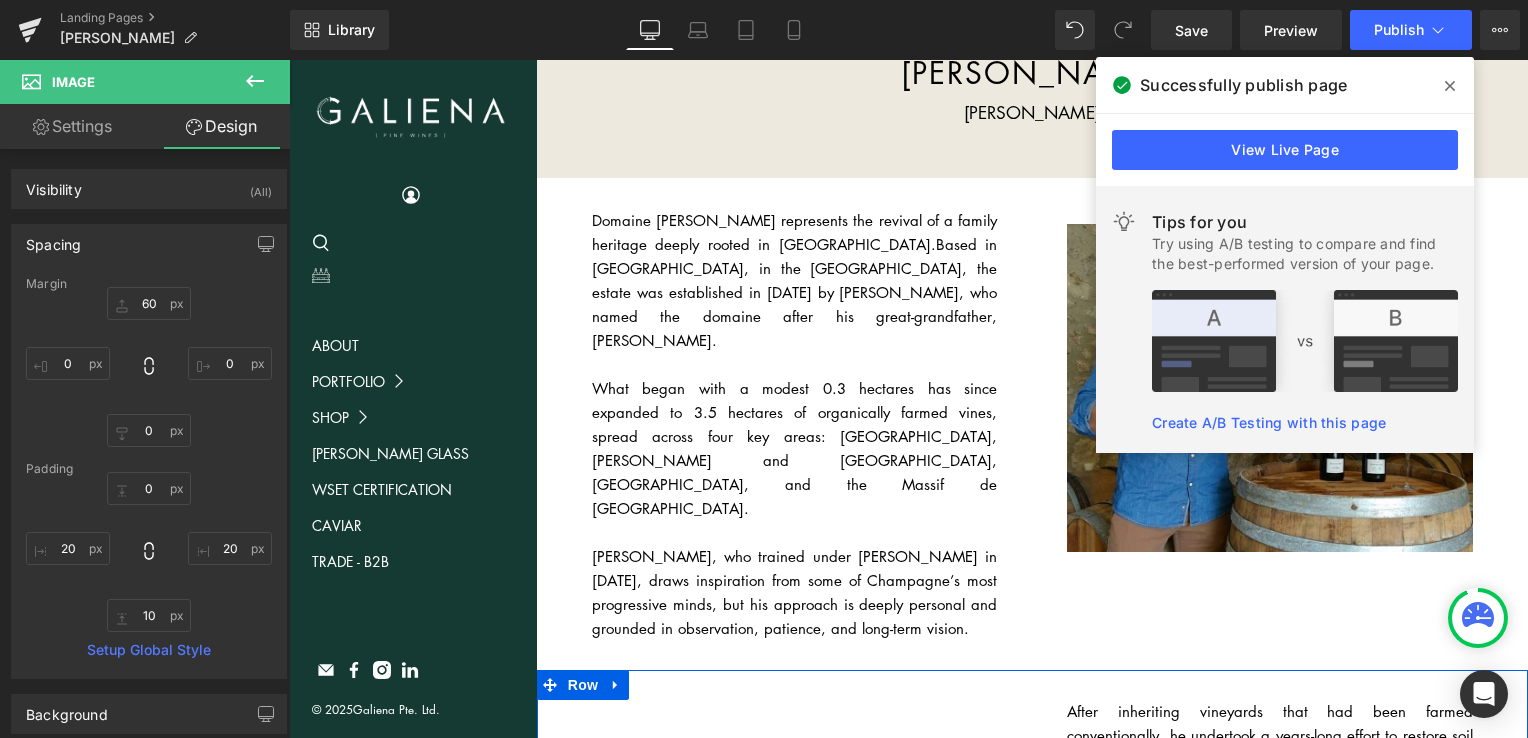 scroll, scrollTop: 0, scrollLeft: 0, axis: both 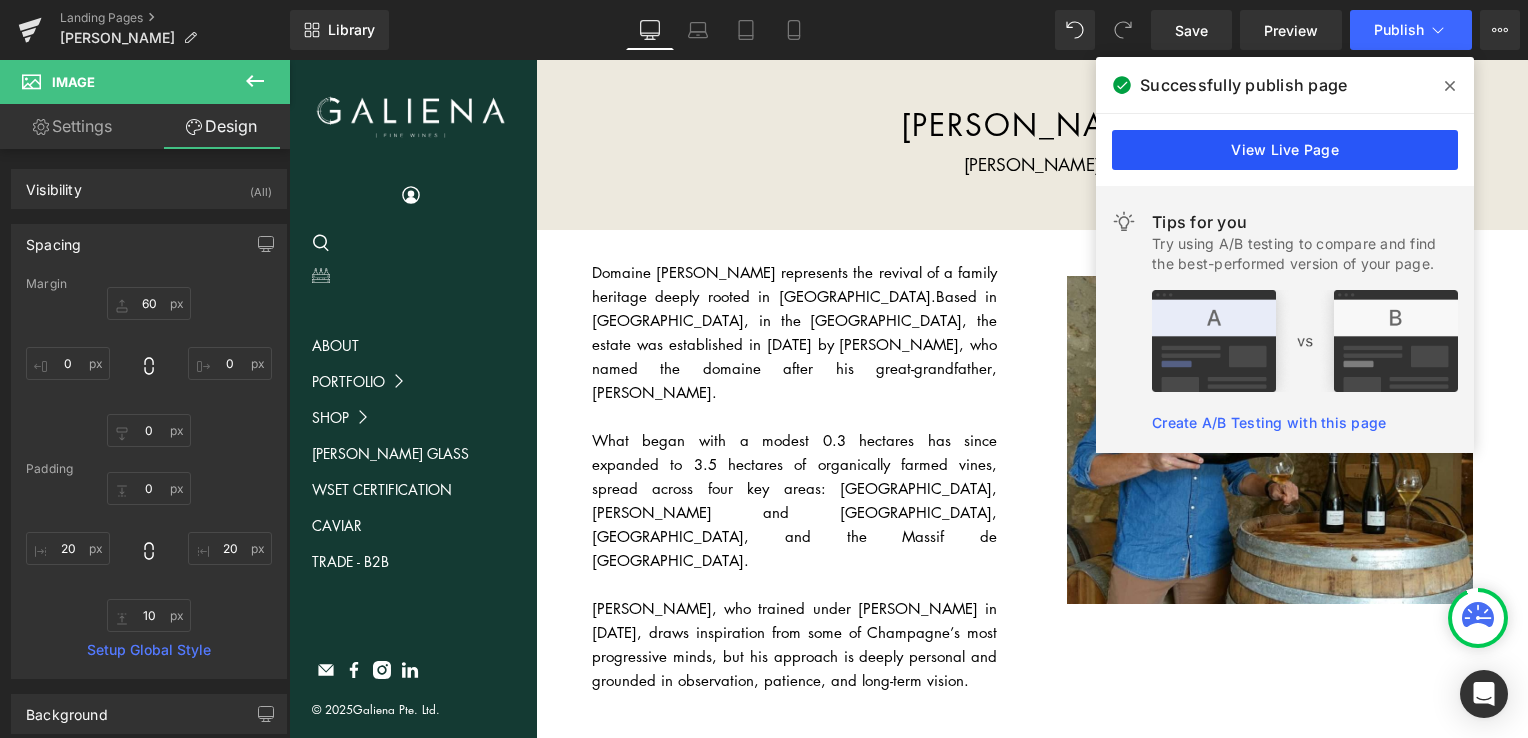 click on "View Live Page" at bounding box center (1285, 150) 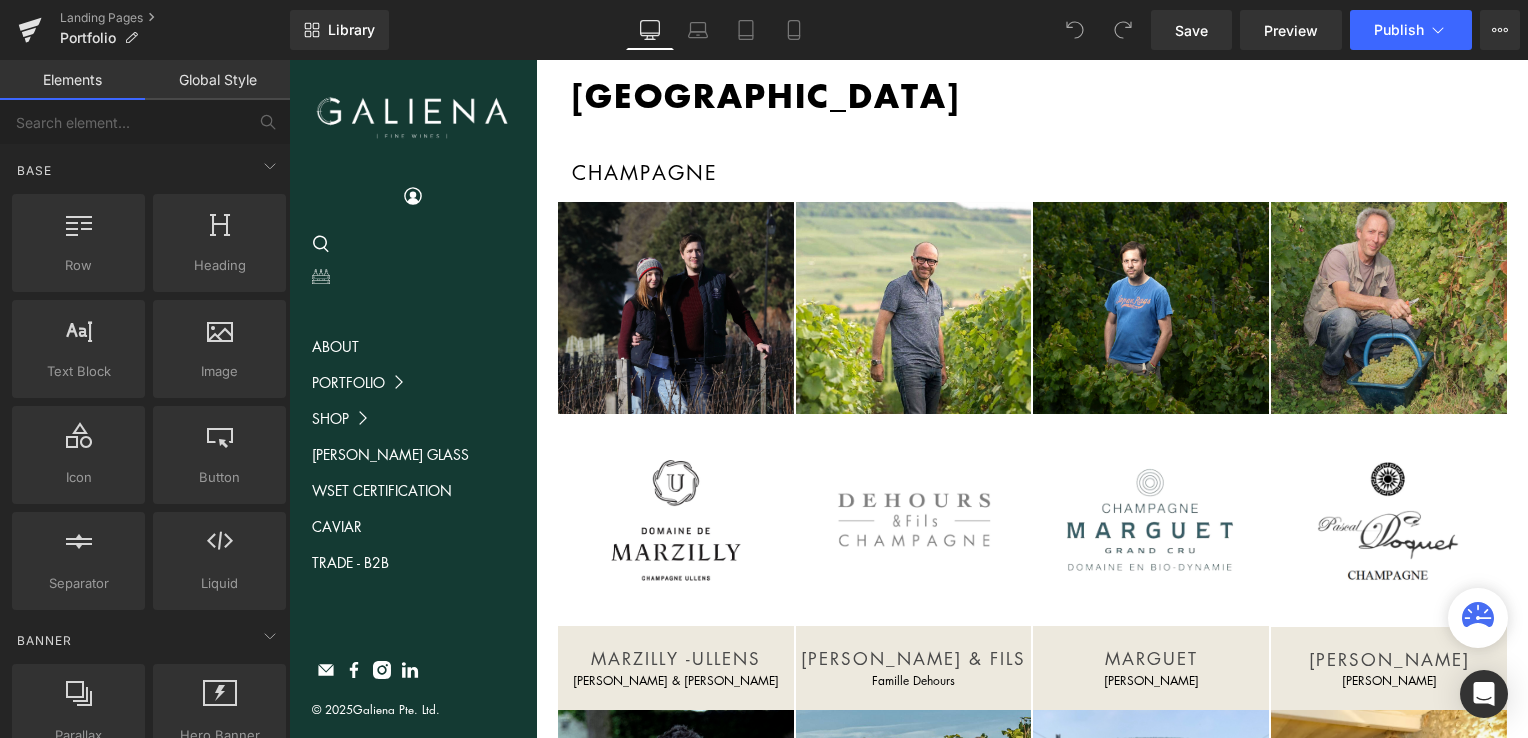 scroll, scrollTop: 0, scrollLeft: 0, axis: both 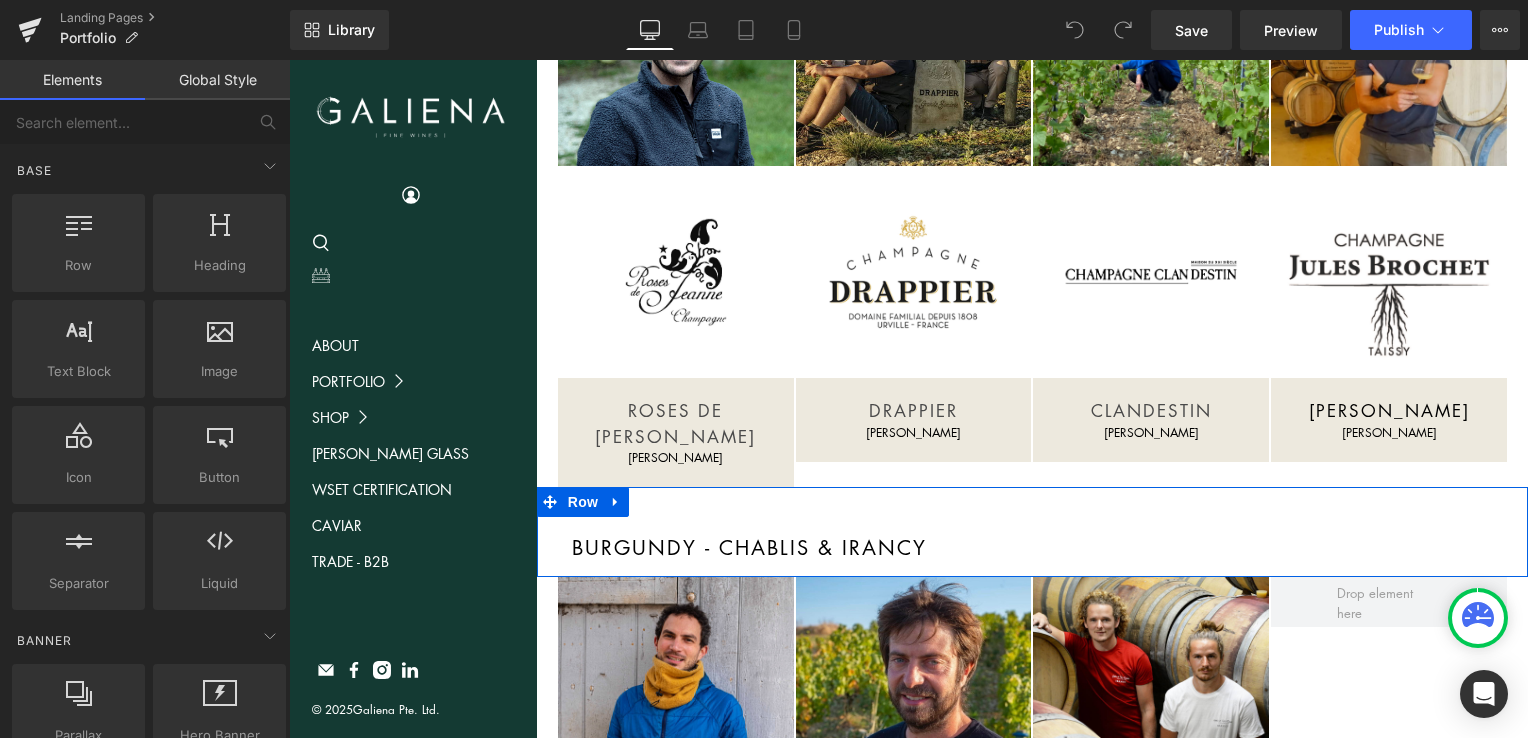 click on "BURGUNDY - CHABLIS & IRANCY Heading         Row" at bounding box center [1032, 532] 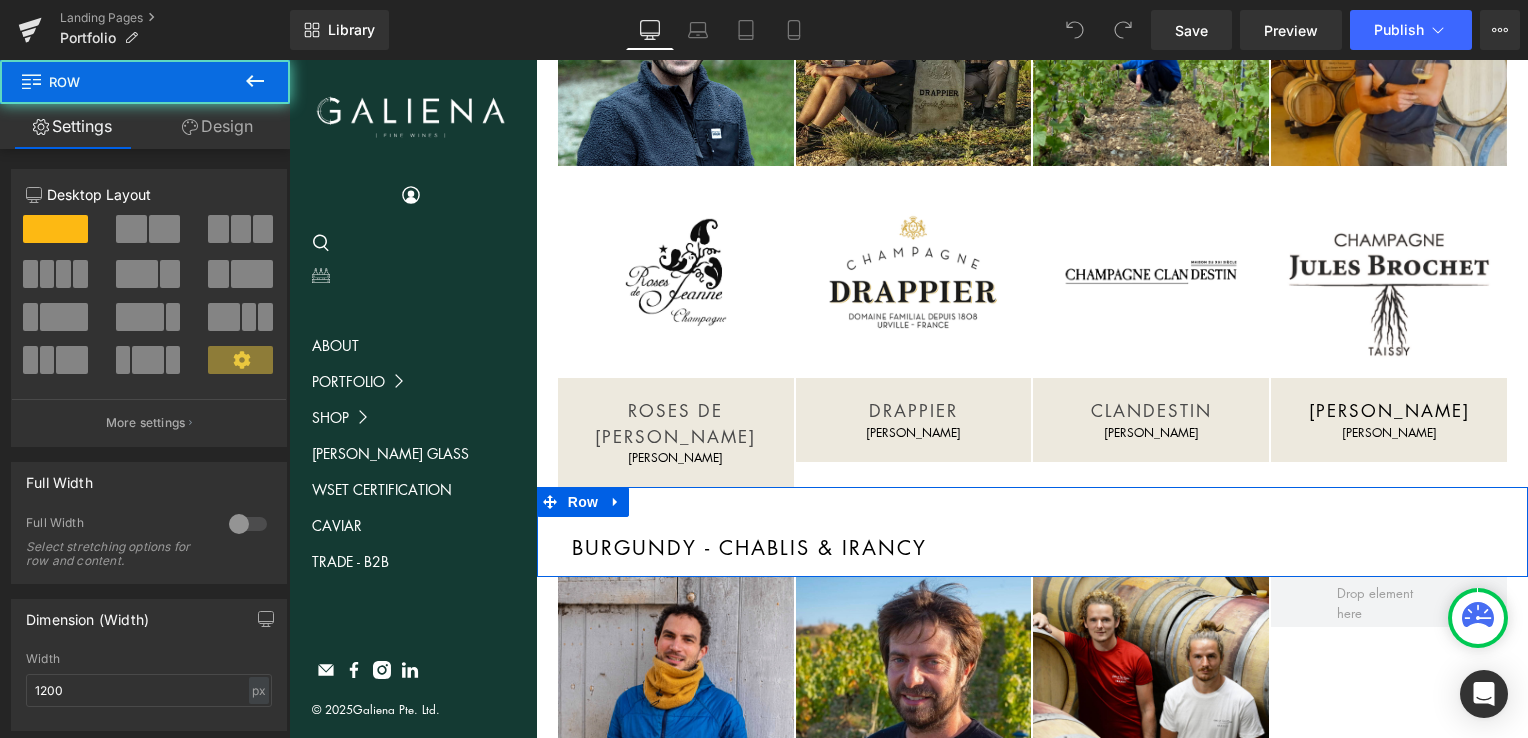 drag, startPoint x: 1289, startPoint y: 468, endPoint x: 1289, endPoint y: 446, distance: 22 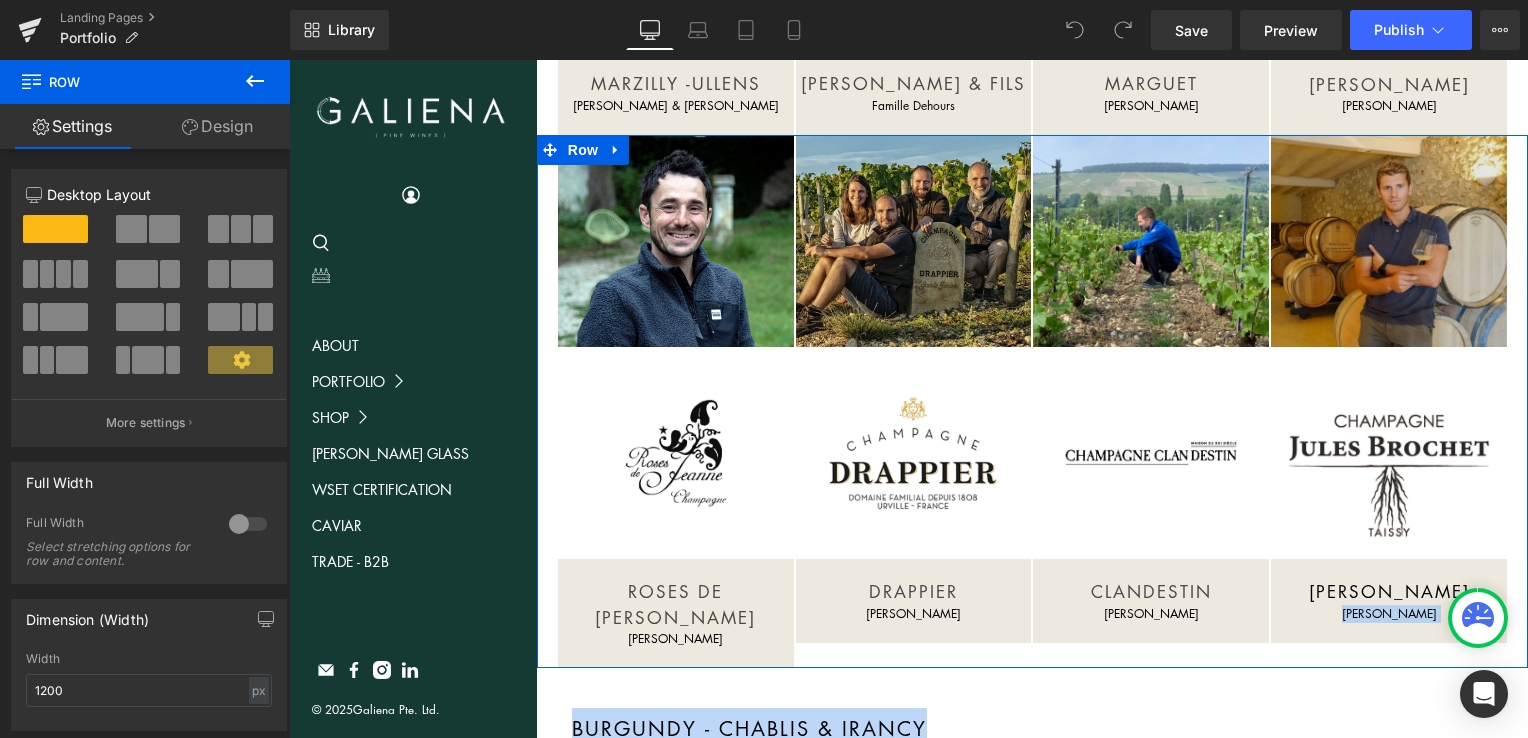 scroll, scrollTop: 568, scrollLeft: 0, axis: vertical 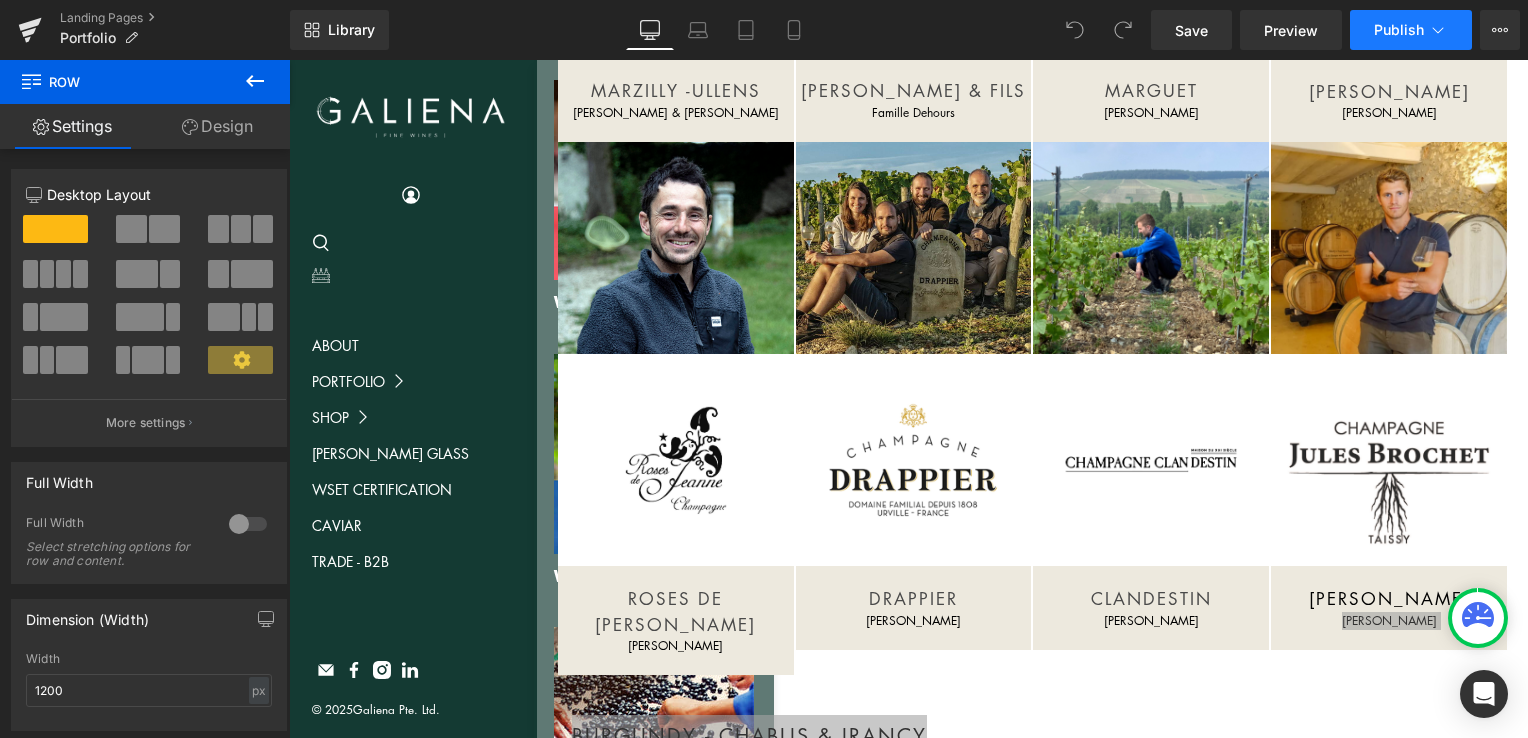 click on "Publish" at bounding box center [1399, 30] 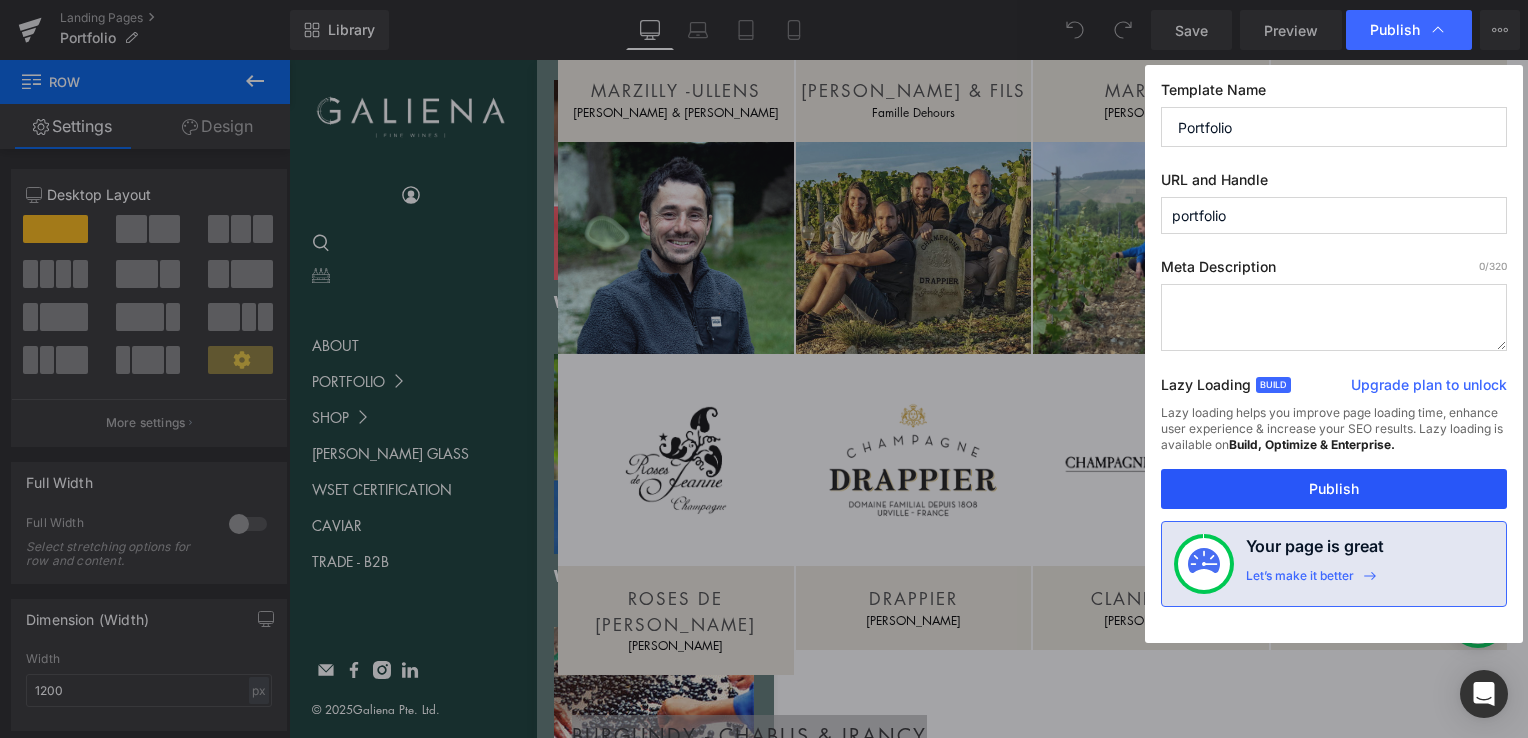 click on "Publish" at bounding box center [1334, 489] 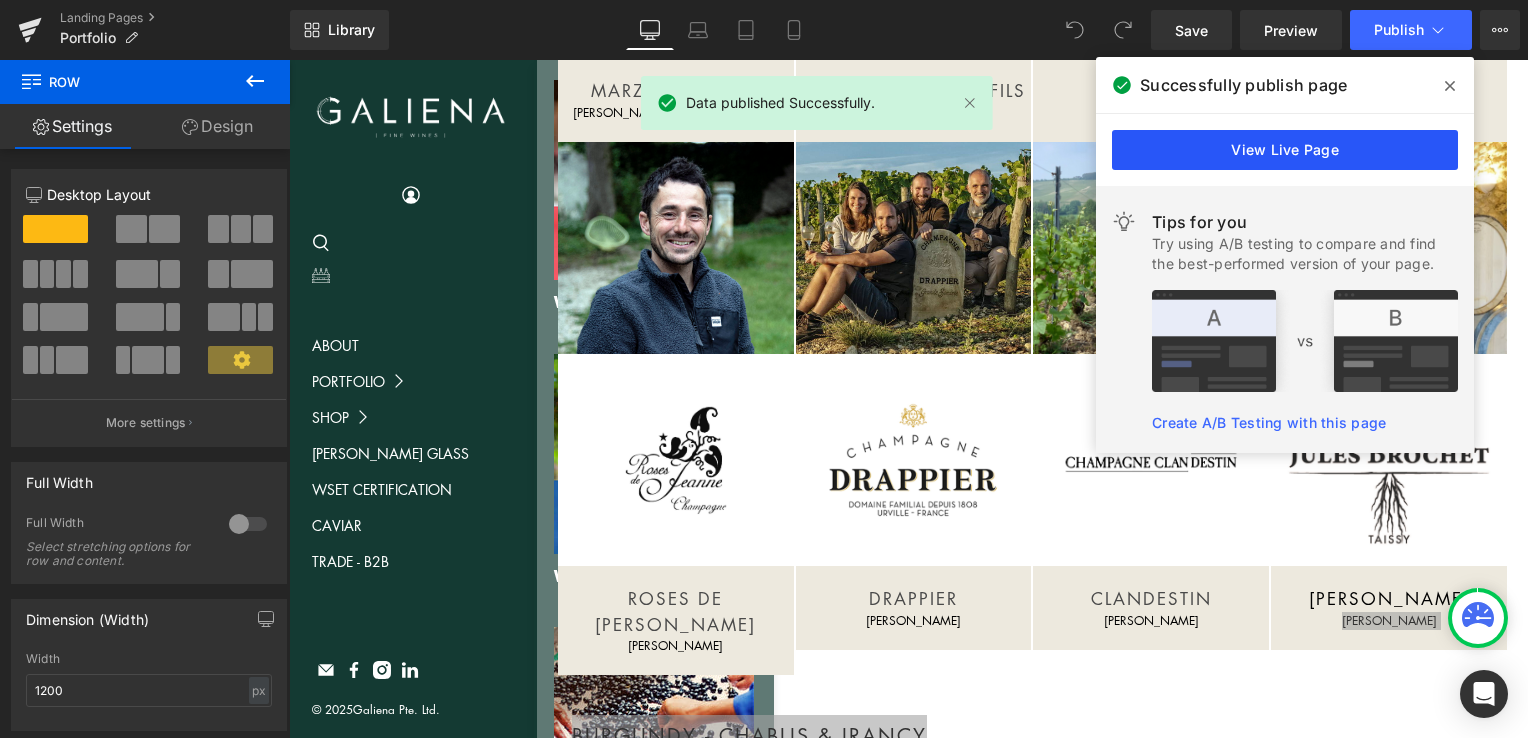 click on "View Live Page" at bounding box center (1285, 150) 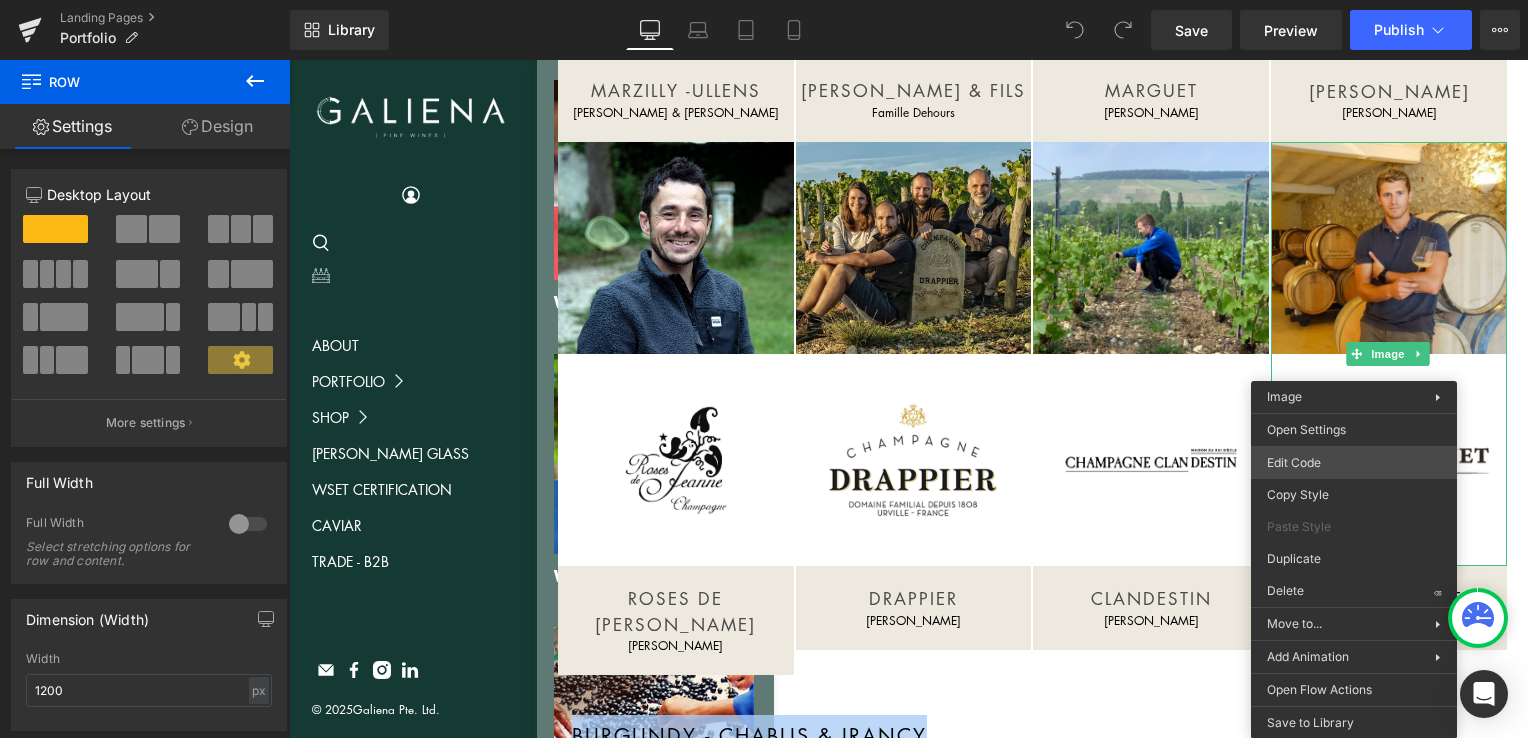 click on "You are previewing how the   will restyle your page. You can not edit Elements in Preset Preview Mode.  Landing Pages Portfolio Library Desktop Desktop Laptop Tablet Mobile Save Preview Publish Scheduled View Live Page View with current Template Save Template to Library Schedule Publish  Optimize  Publish Settings Shortcuts  Your page can’t be published   You've reached the maximum number of published pages on your plan  (0/0).  You need to upgrade your plan or unpublish all your pages to get 1 publish slot.   Unpublish pages   Upgrade plan  Elements Global Style Base Row  rows, columns, layouts, div Heading  headings, titles, h1,h2,h3,h4,h5,h6 Text Block  texts, paragraphs, contents, blocks Image  images, photos, alts, uploads Icon  icons, symbols Button  button, call to action, cta Separator  separators, dividers, horizontal lines Liquid  liquid, custom code, html, javascript, css, reviews, apps, applications, embeded, iframe Banner Parallax  Hero Banner  Stack Tabs  Carousel  Pricing  List" at bounding box center [764, 369] 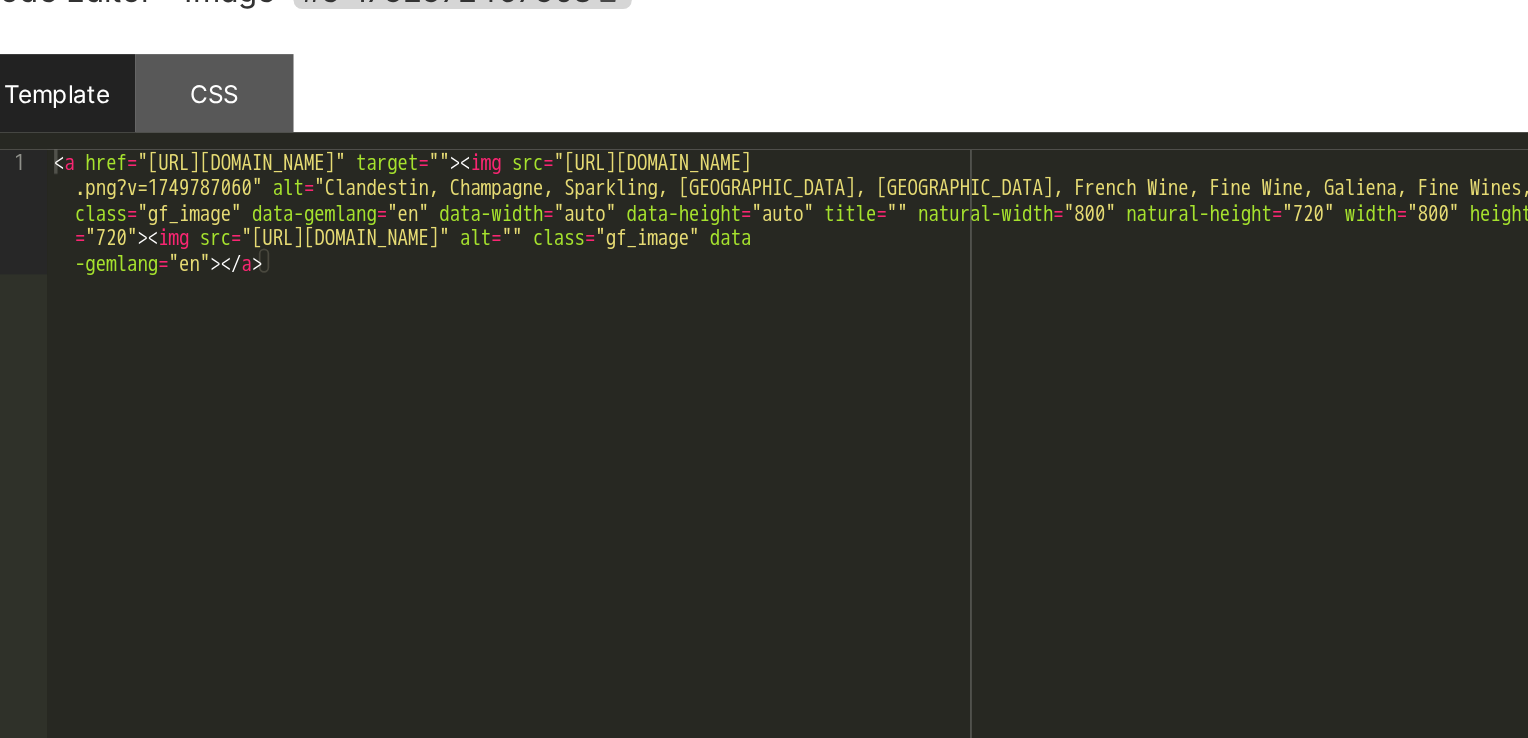 click on "Code Editor - Image #e-1752572467508 Template CSS 1 < a   href = "https://galiena.sg/pages/clandestin"   target = "" > < img   src = "https://cdn.shopify.com/s/files/1/0003/5635/2041/files/Jules_Brochet_Profile    .png?v=1749787060"   alt = "Clandestin, Champagne, Sparkling, Singapore, France, French Wine, Fine Wine, Galiena, Fine Wines, Shop, Importer"      class = "gf_image"   data-gemlang = "en"   data-width = "auto"   data-height = "auto"   title = ""   natural-width = "800"   natural-height = "720"   width = "800"   height    = "720" > < img   src = "https://cdn.shopify.com/s/files/1/0003/5635/2041/files/Logo_Jules_Brochet.png?v=1749787040"   alt = ""   class = "gf_image"   data    -gemlang = "en" > </ a > XXXXXXXXXXXXXXXXXXXXXXXXXXXXXXXXXXXXXXXXXXXXXXXXXX Save Cancel" at bounding box center (764, 369) 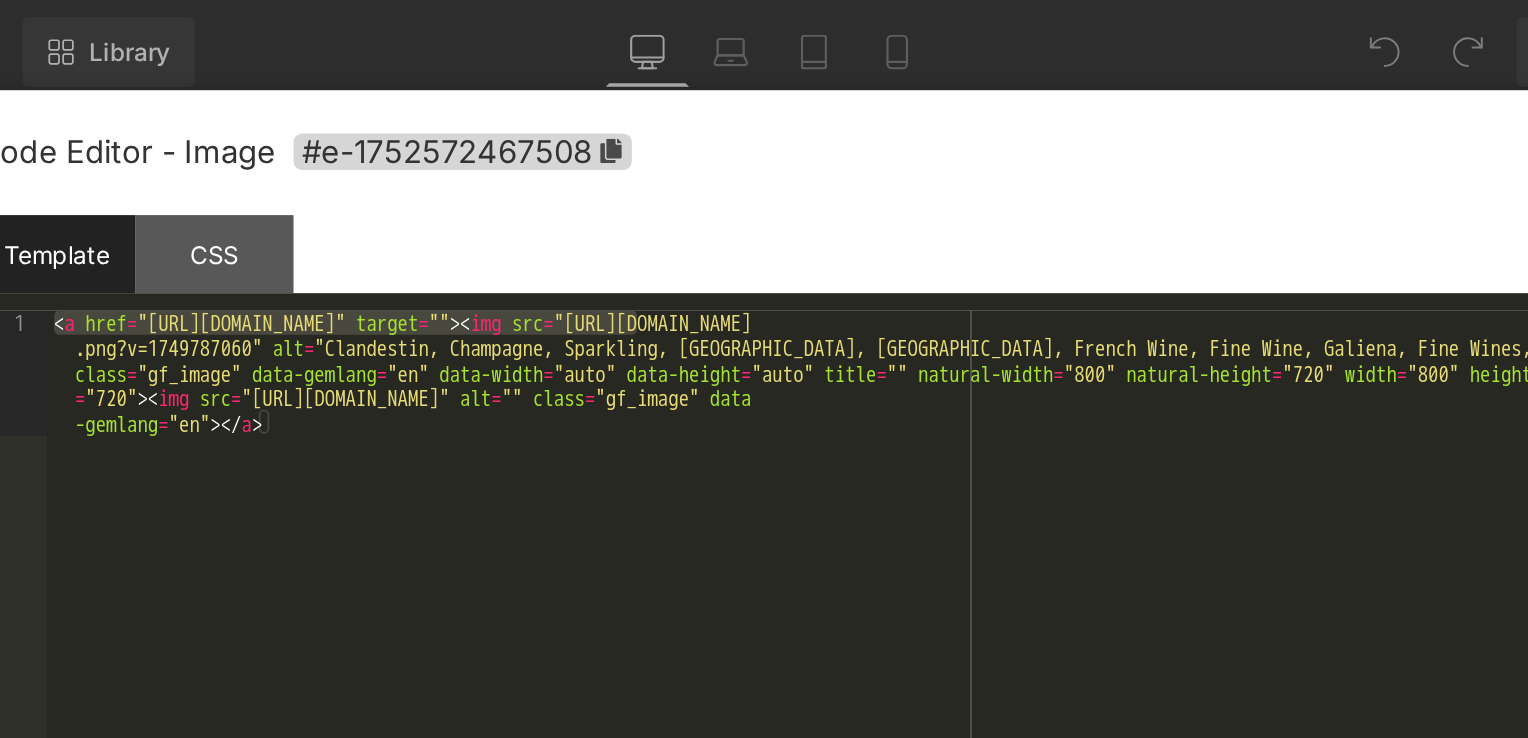 click on "< a   href = "https://galiena.sg/pages/clandestin"   target = "" > < img   src = "https://cdn.shopify.com/s/files/1/0003/5635/2041/files/Jules_Brochet_Profile    .png?v=1749787060"   alt = "Clandestin, Champagne, Sparkling, Singapore, France, French Wine, Fine Wine, Galiena, Fine Wines, Shop, Importer"      class = "gf_image"   data-gemlang = "en"   data-width = "auto"   data-height = "auto"   title = ""   natural-width = "800"   natural-height = "720"   width = "800"   height    = "720" > < img   src = "https://cdn.shopify.com/s/files/1/0003/5635/2041/files/Logo_Jules_Brochet.png?v=1749787040"   alt = ""   class = "gf_image"   data    -gemlang = "en" > </ a >" at bounding box center (784, 373) 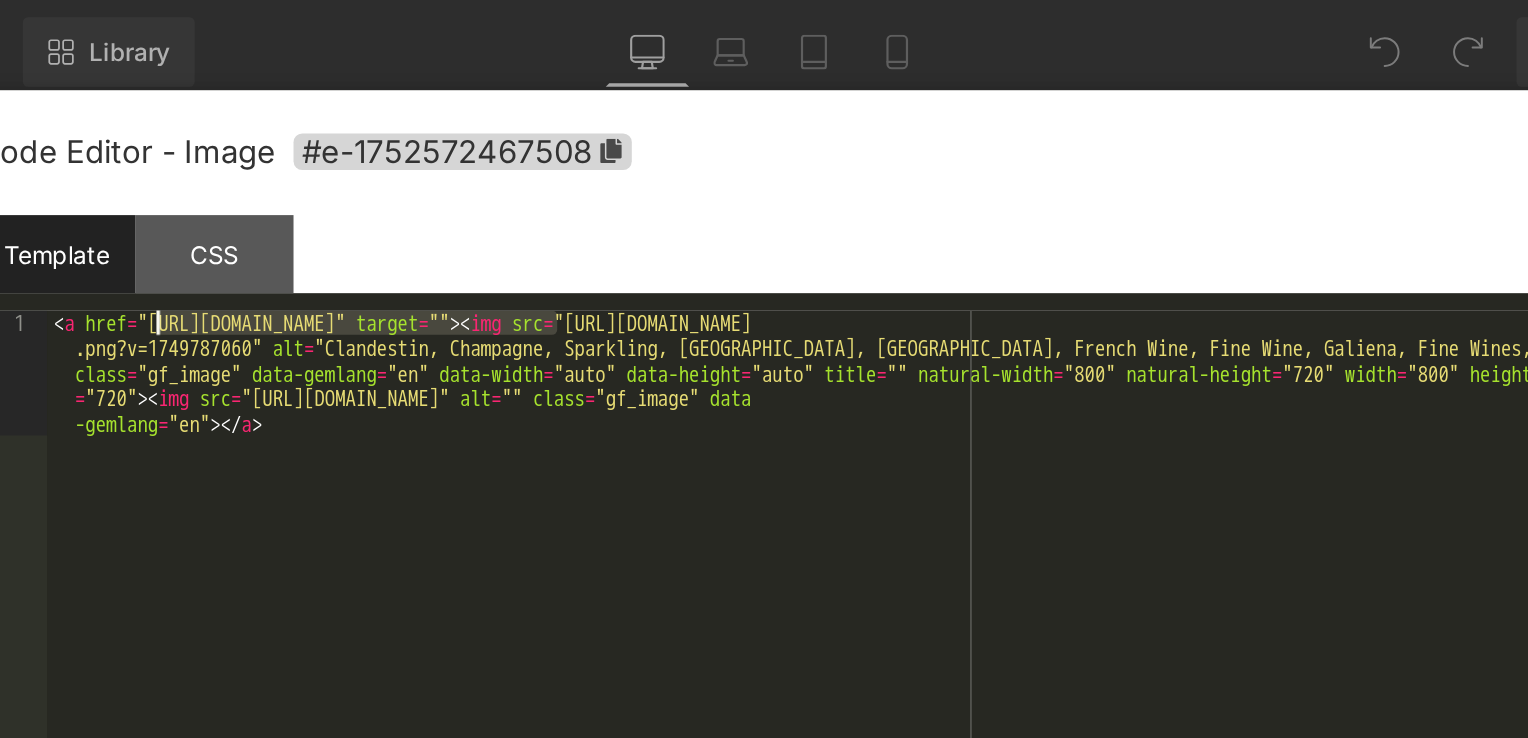 drag, startPoint x: 598, startPoint y: 183, endPoint x: 370, endPoint y: 190, distance: 228.10744 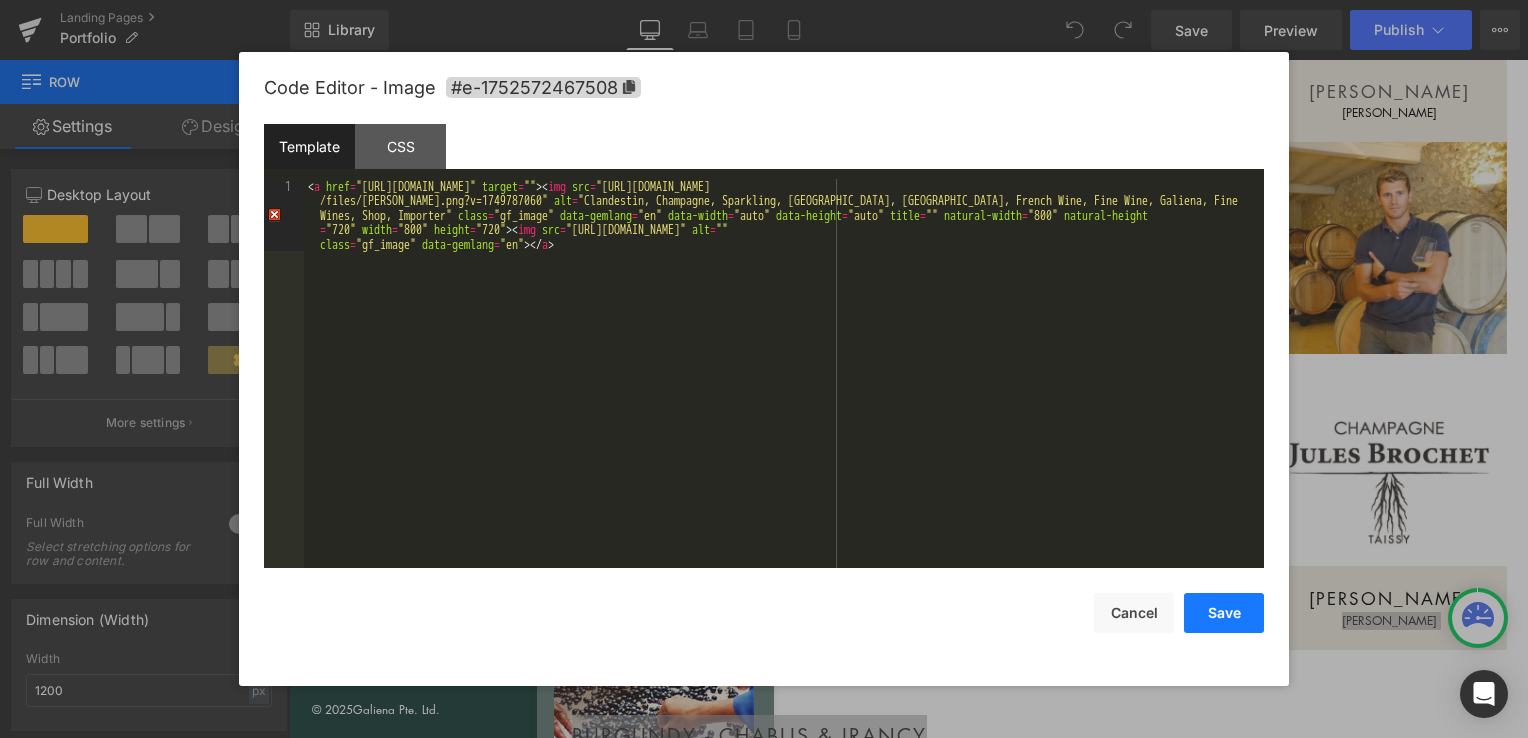 click on "Save" at bounding box center (1224, 613) 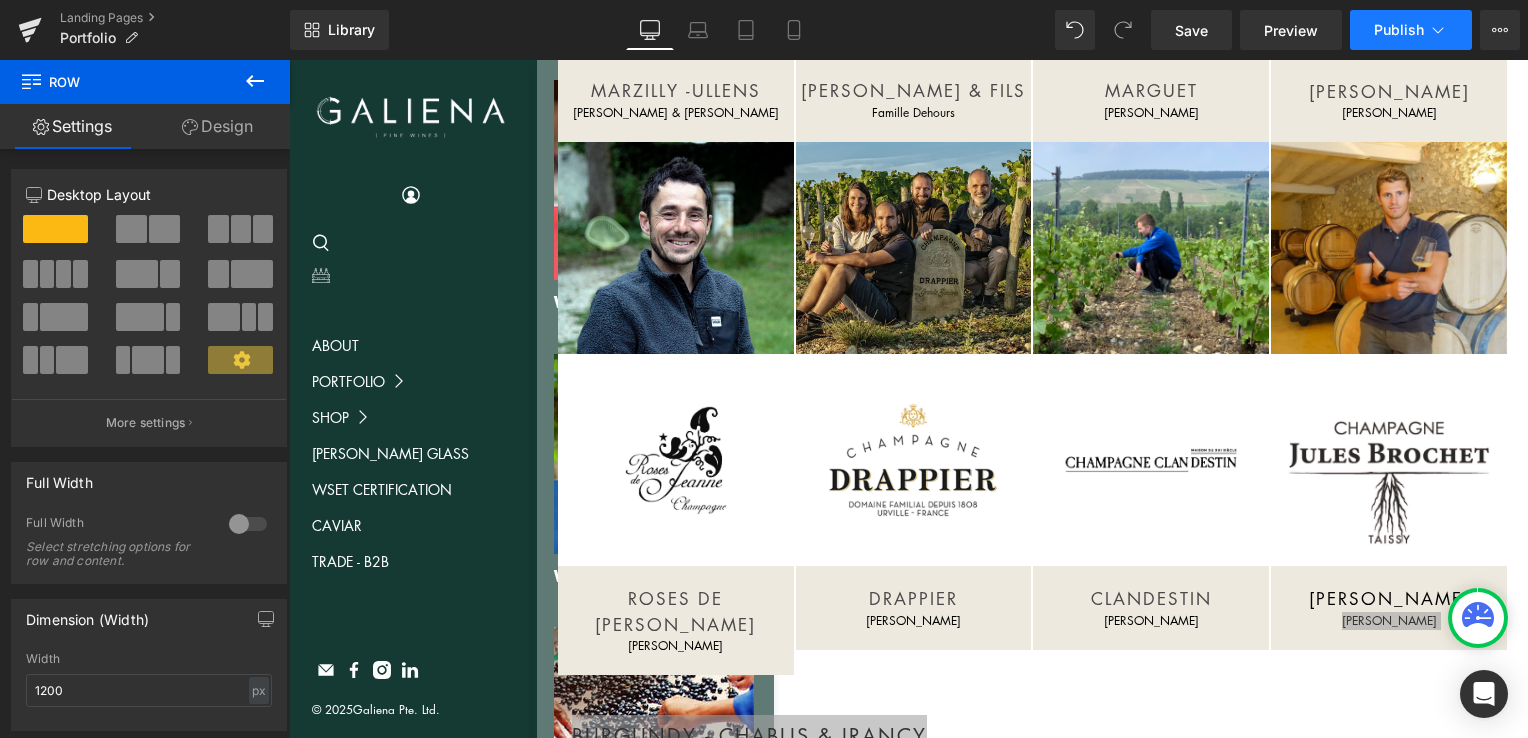click on "Publish" at bounding box center [1411, 30] 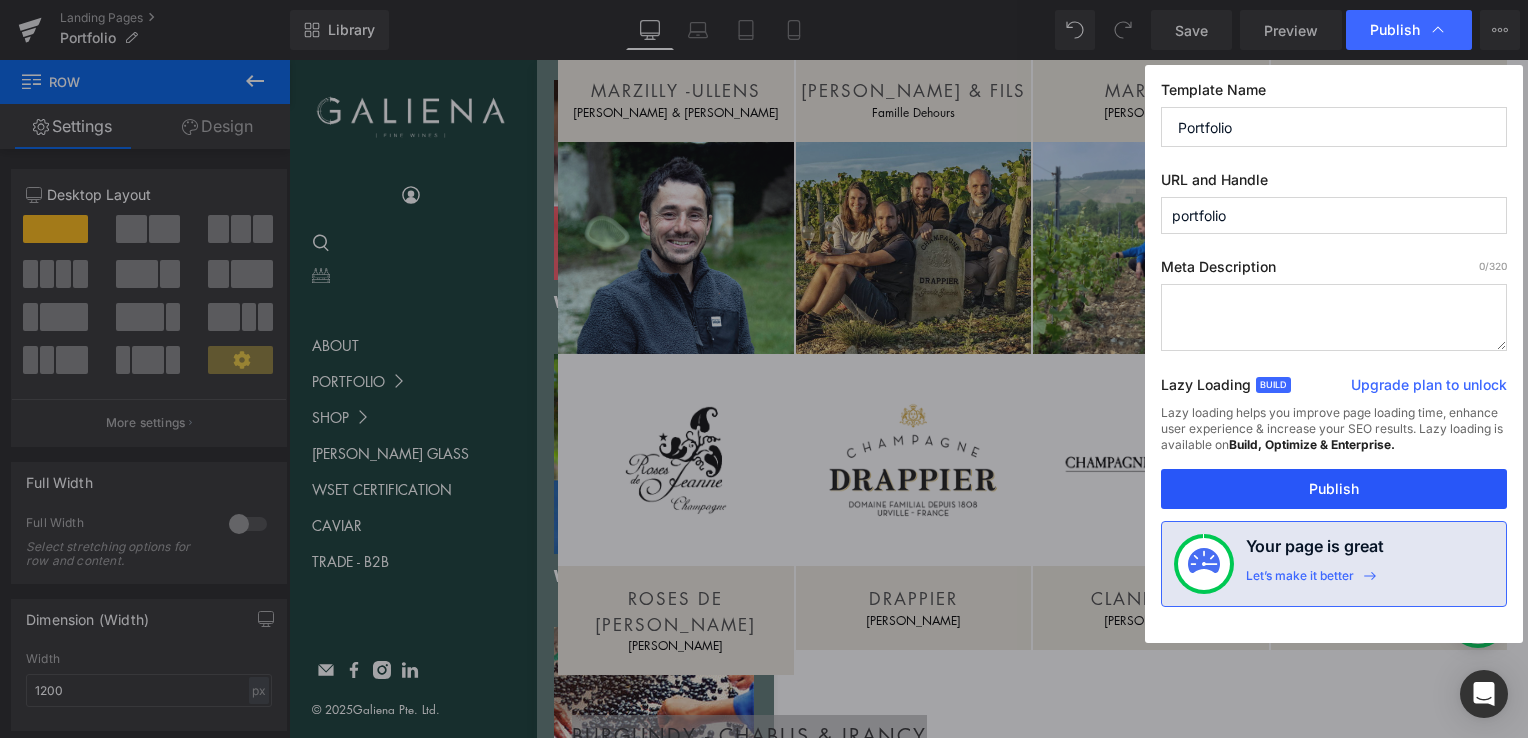 click on "Publish" at bounding box center [1334, 489] 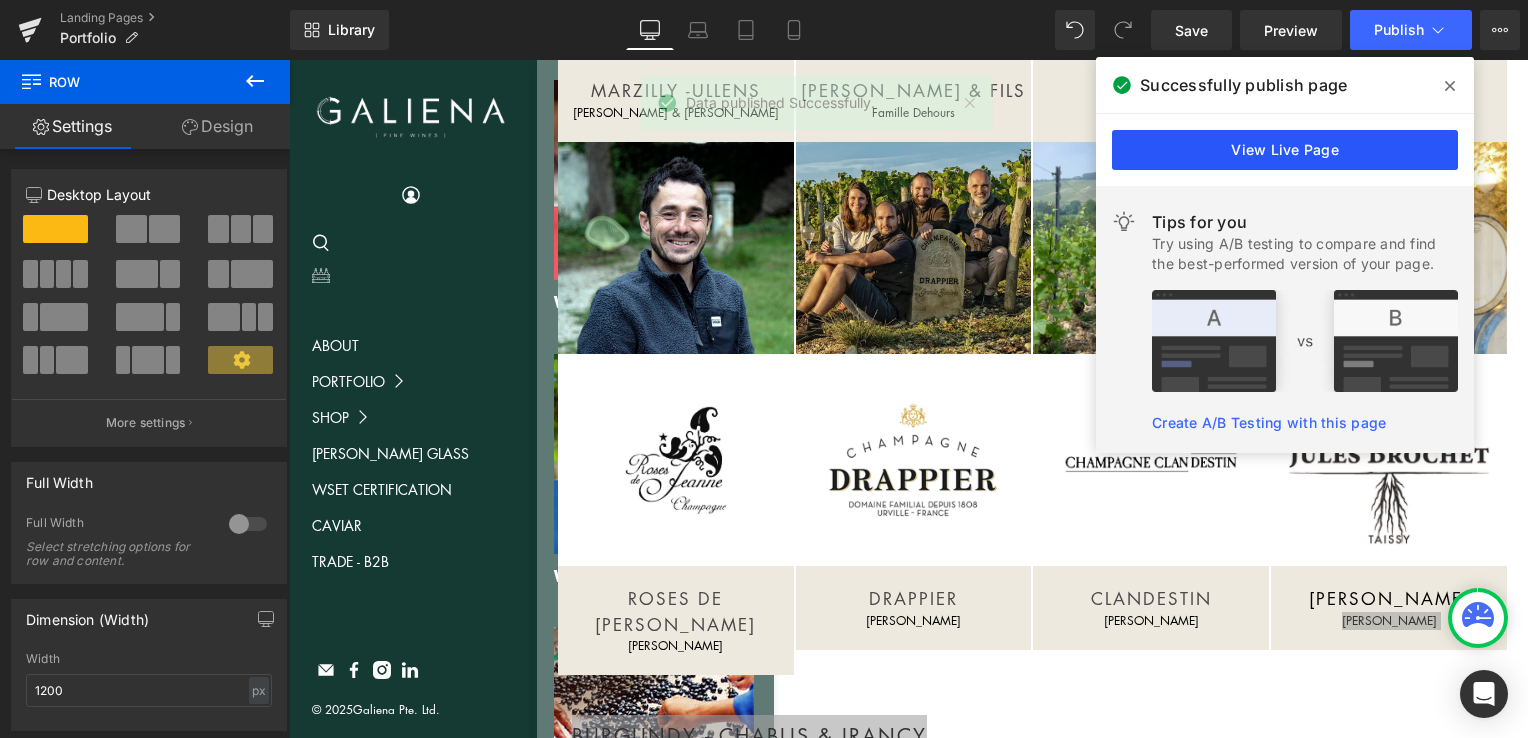 click on "View Live Page" at bounding box center [1285, 150] 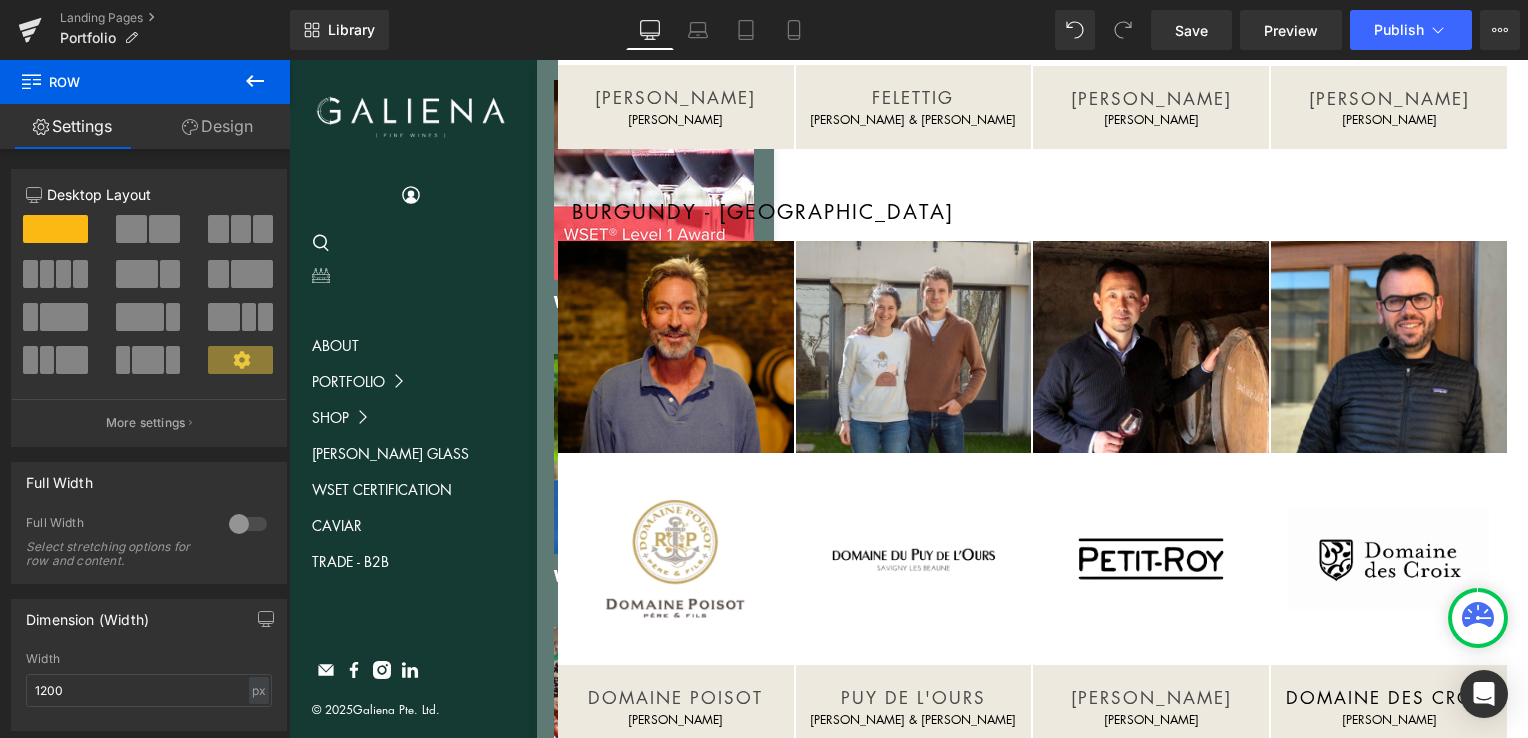 scroll, scrollTop: 2828, scrollLeft: 0, axis: vertical 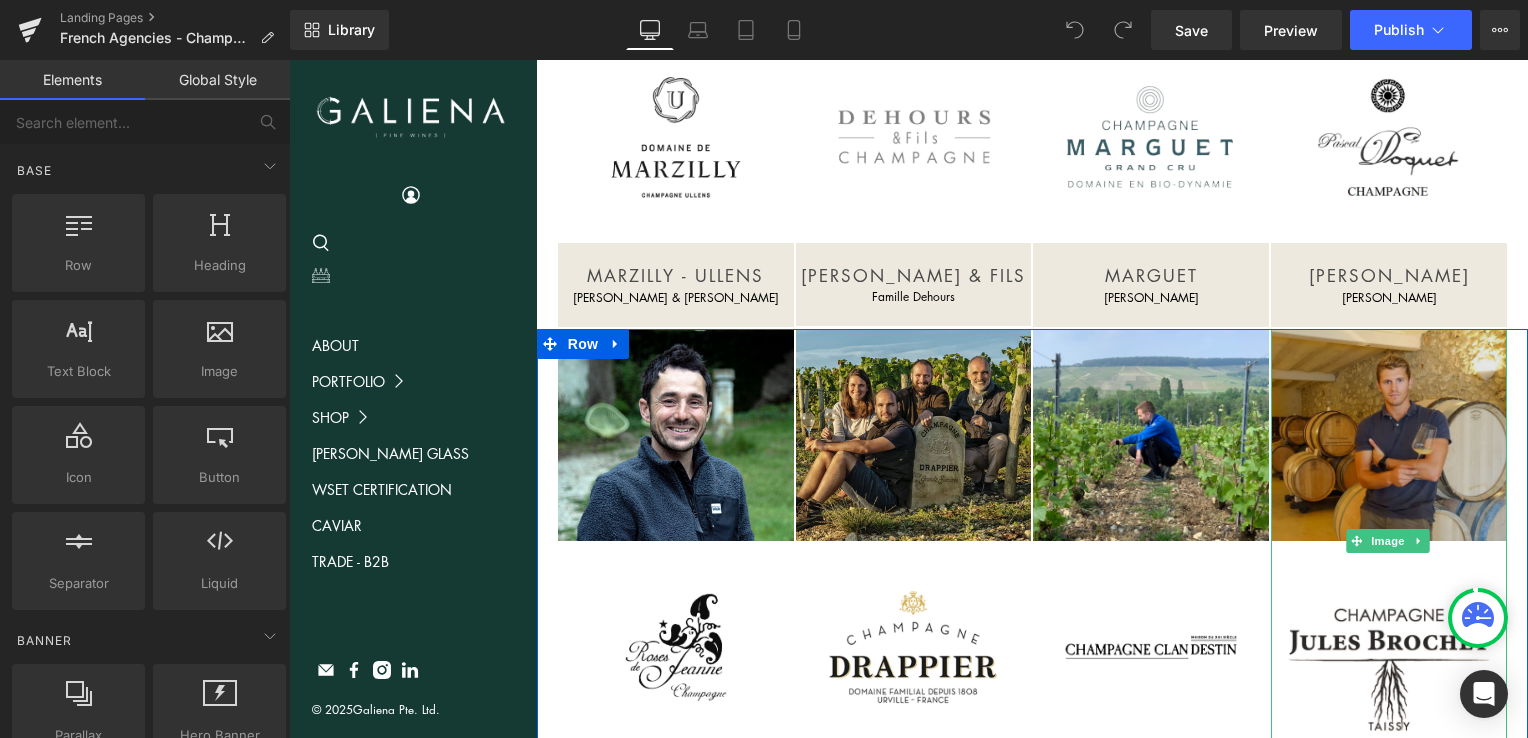 click at bounding box center [1389, 435] 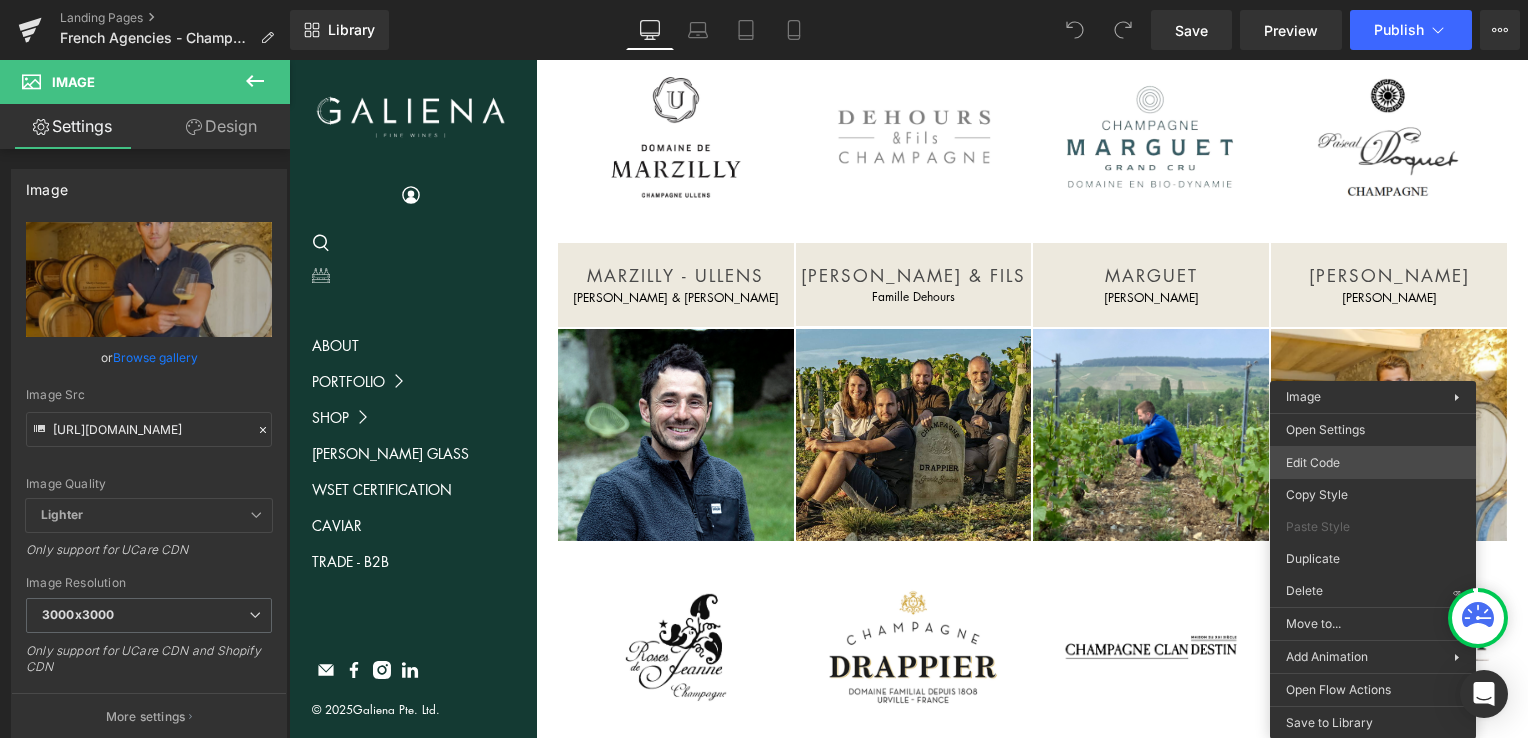 click on "You are previewing how the   will restyle your page. You can not edit Elements in Preset Preview Mode.  Landing Pages French Agencies - Champagne Library Desktop Desktop Laptop Tablet Mobile Save Preview Publish Scheduled View Live Page View with current Template Save Template to Library Schedule Publish  Optimize  Publish Settings Shortcuts  Your page can’t be published   You've reached the maximum number of published pages on your plan  (0/0).  You need to upgrade your plan or unpublish all your pages to get 1 publish slot.   Unpublish pages   Upgrade plan  Elements Global Style Base Row  rows, columns, layouts, div Heading  headings, titles, h1,h2,h3,h4,h5,h6 Text Block  texts, paragraphs, contents, blocks Image  images, photos, alts, uploads Icon  icons, symbols Button  button, call to action, cta Separator  separators, dividers, horizontal lines Liquid  liquid, custom code, html, javascript, css, reviews, apps, applications, embeded, iframe Banner Parallax  Hero Banner  Stack Tabs  List" at bounding box center [764, 369] 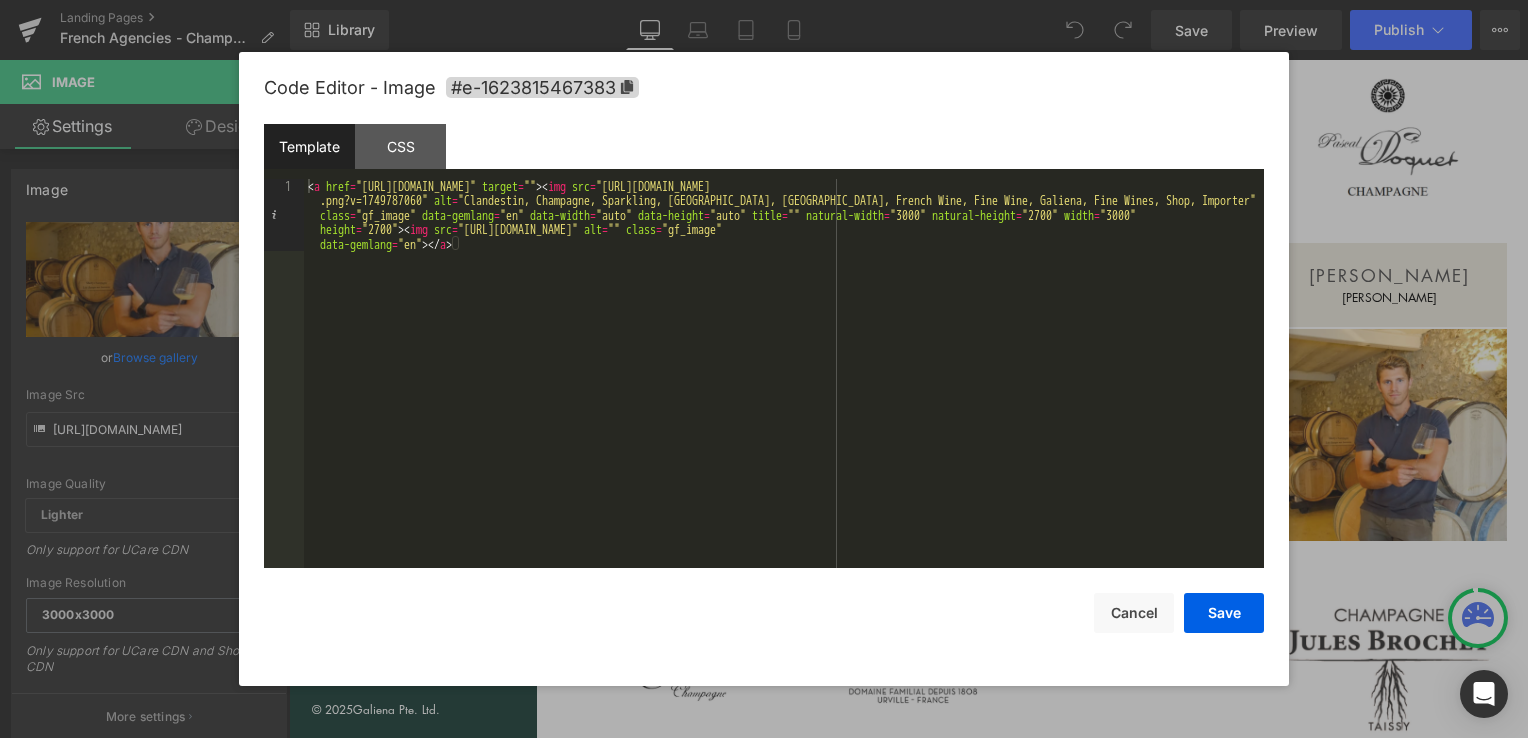 click on "Template CSS" at bounding box center (764, 151) 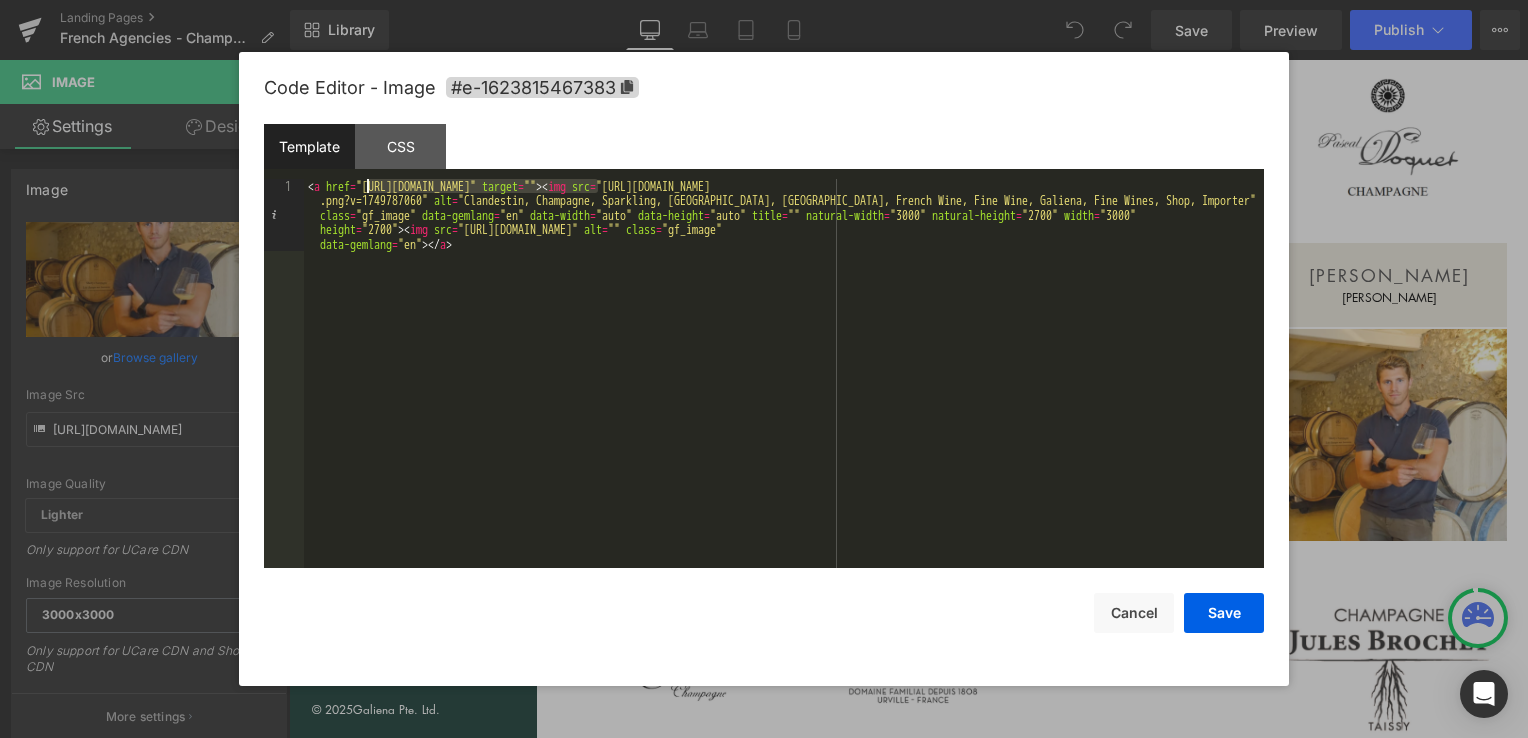 drag, startPoint x: 600, startPoint y: 186, endPoint x: 368, endPoint y: 180, distance: 232.07758 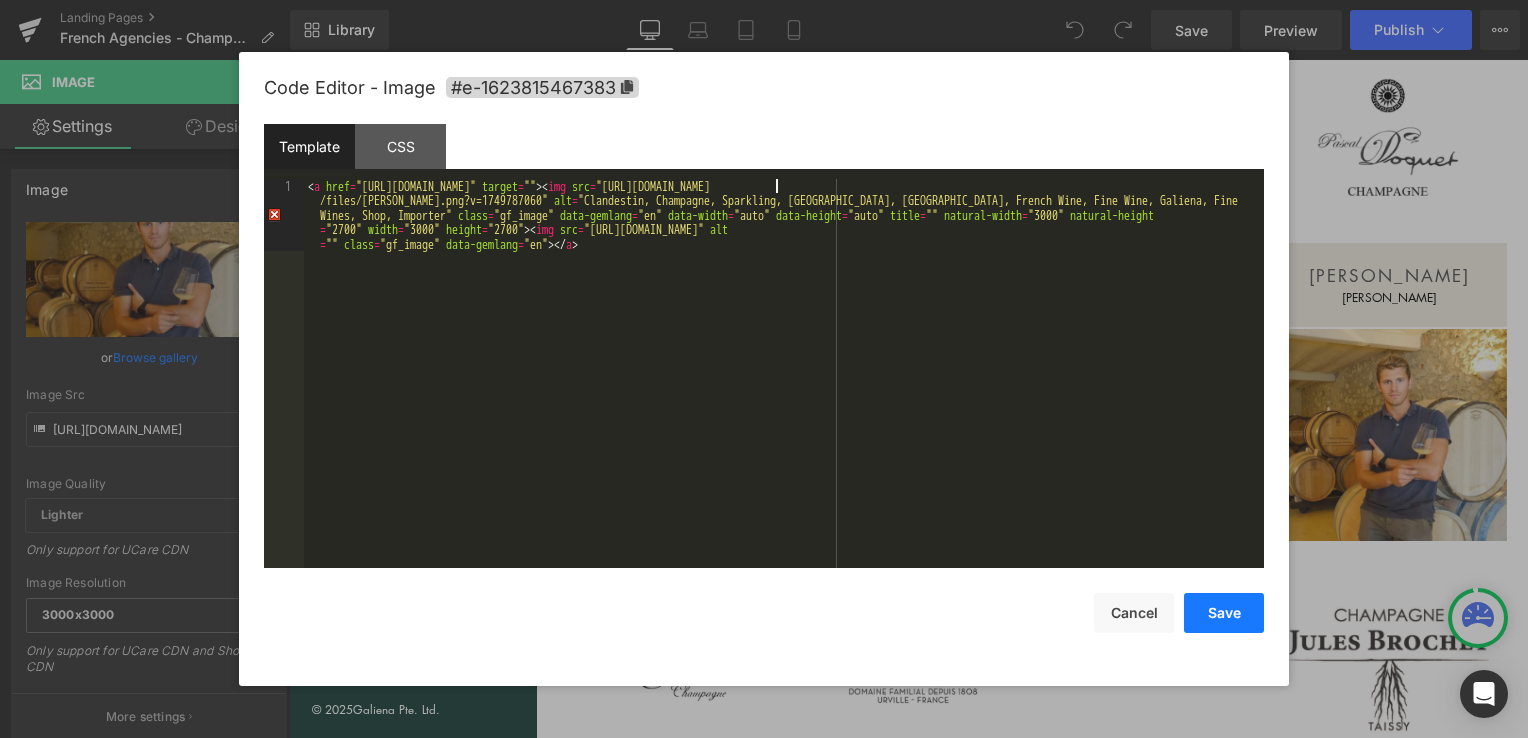 click on "Save" at bounding box center (1224, 613) 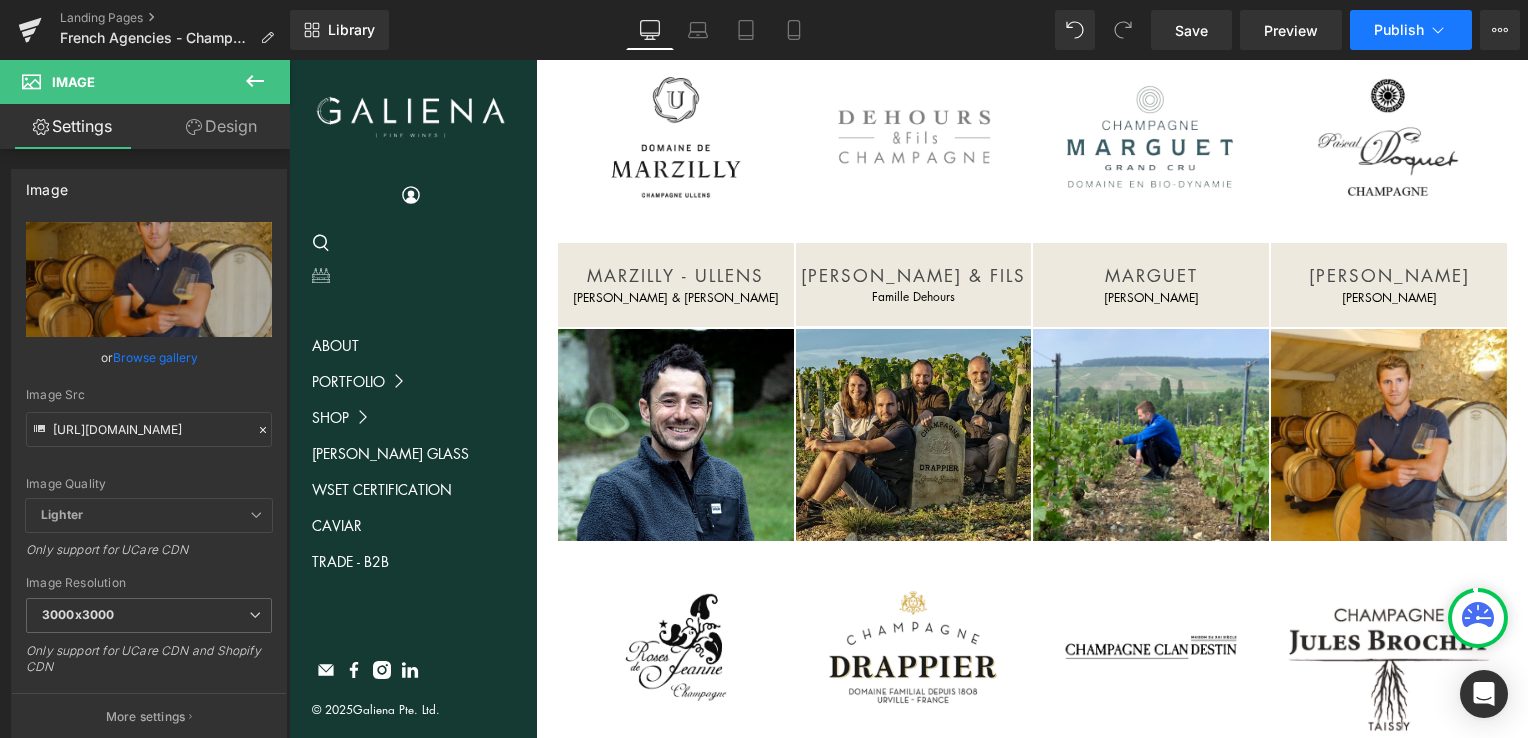 click on "Publish" at bounding box center (1411, 30) 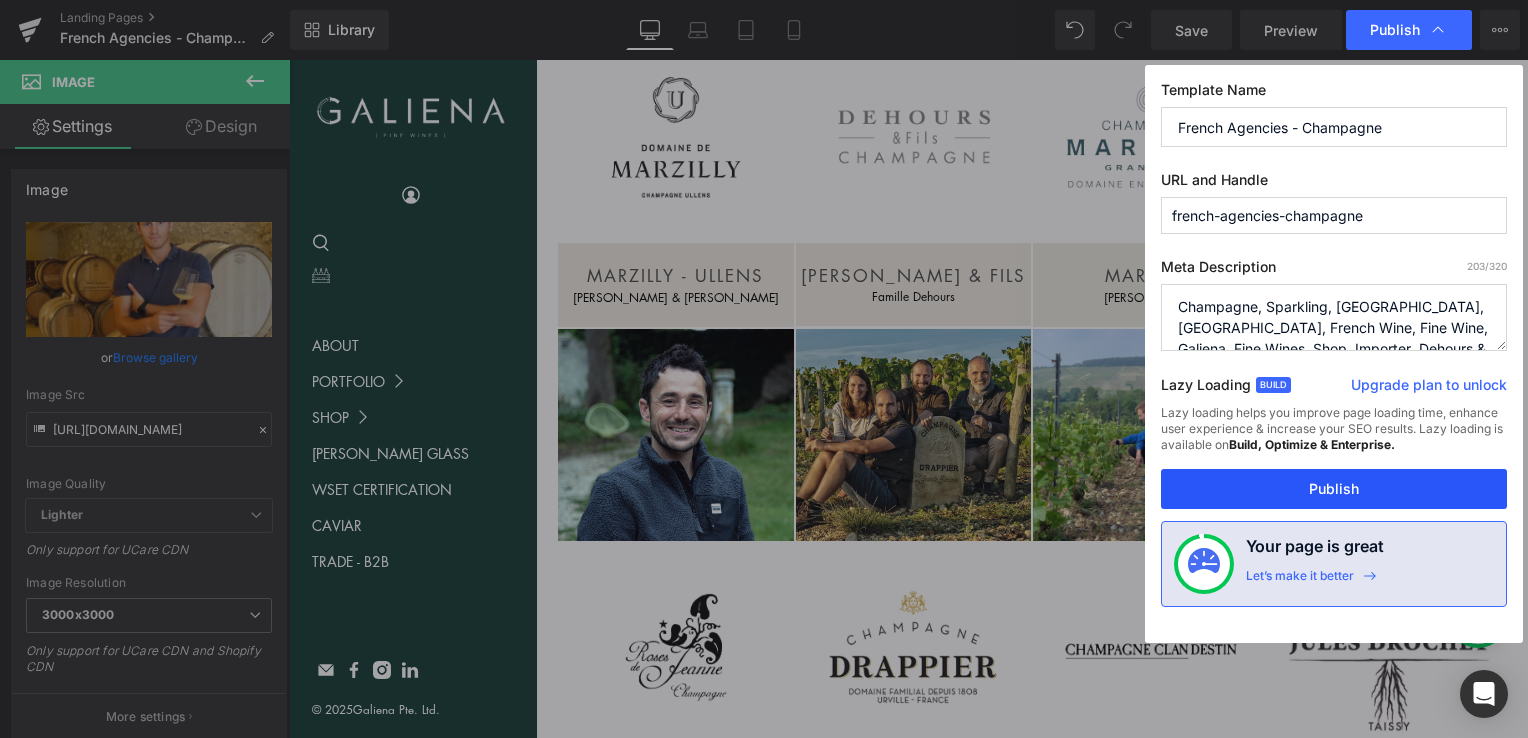 click on "Publish" at bounding box center (1334, 489) 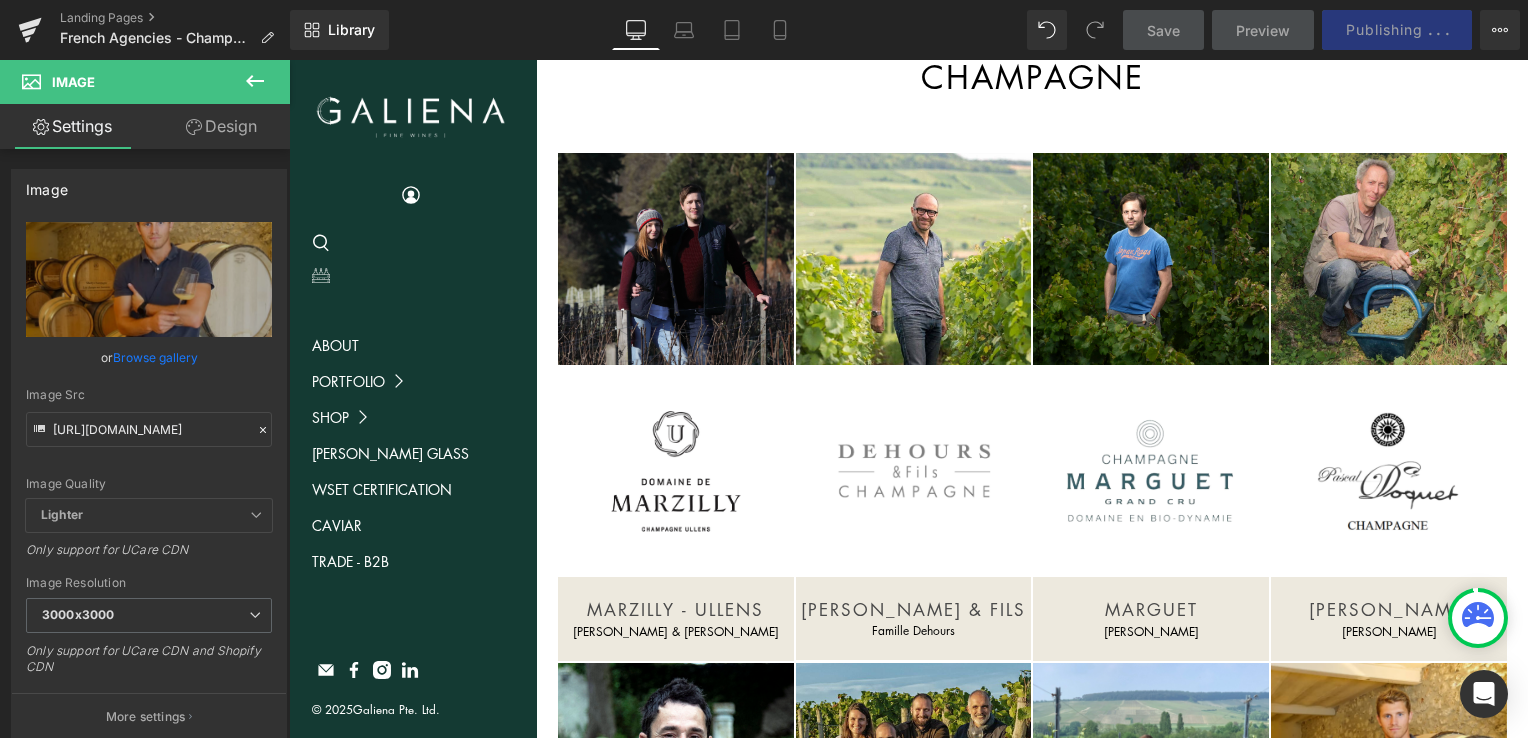 scroll, scrollTop: 0, scrollLeft: 0, axis: both 